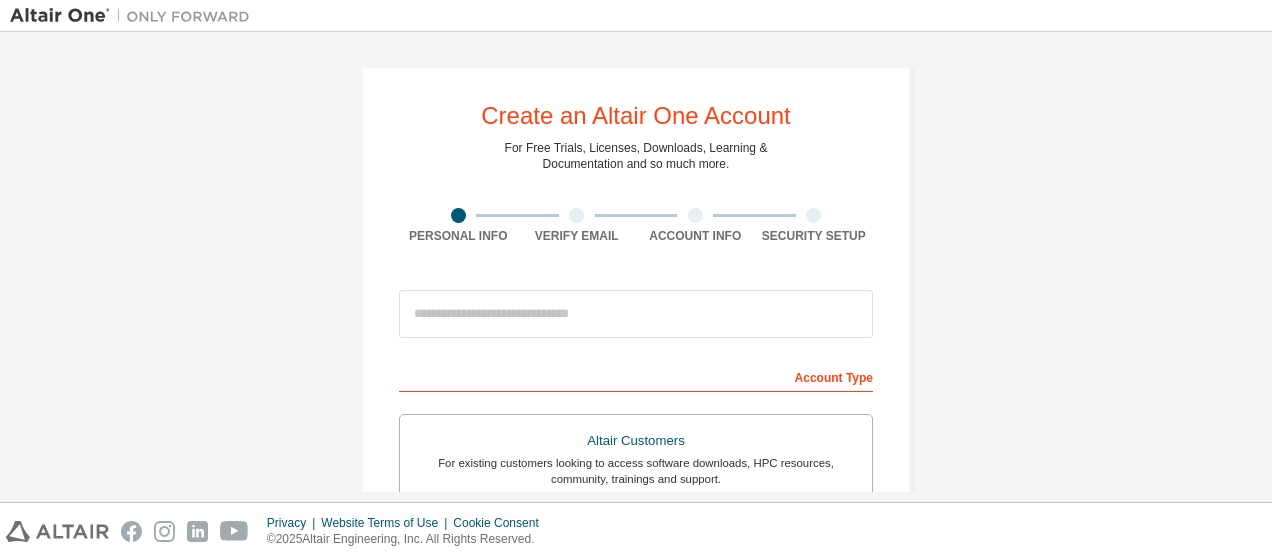 scroll, scrollTop: 0, scrollLeft: 0, axis: both 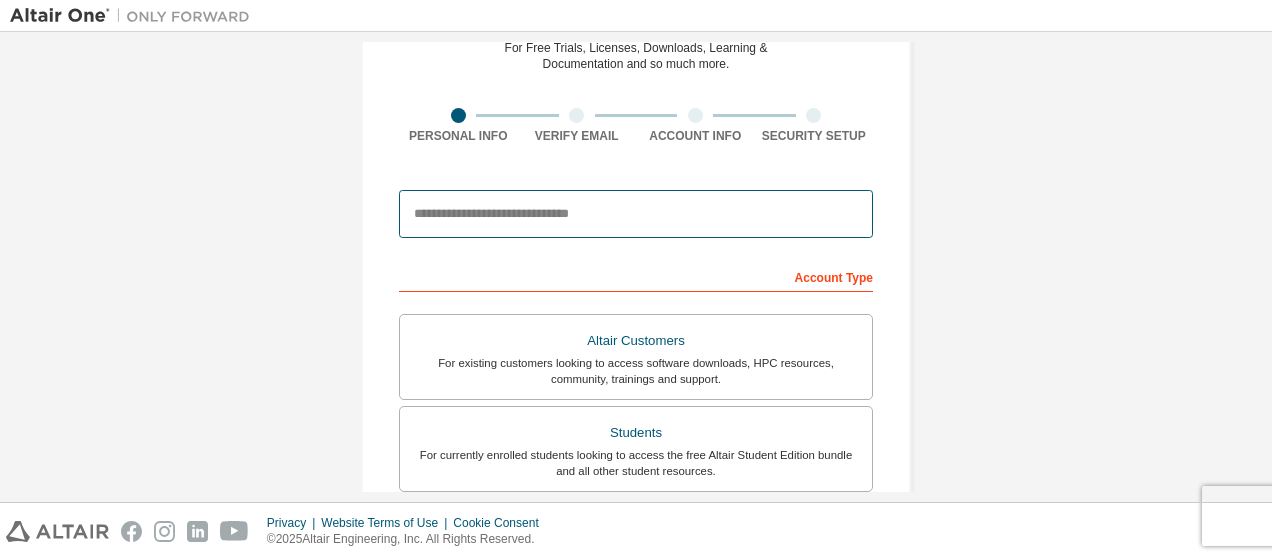 click at bounding box center (636, 214) 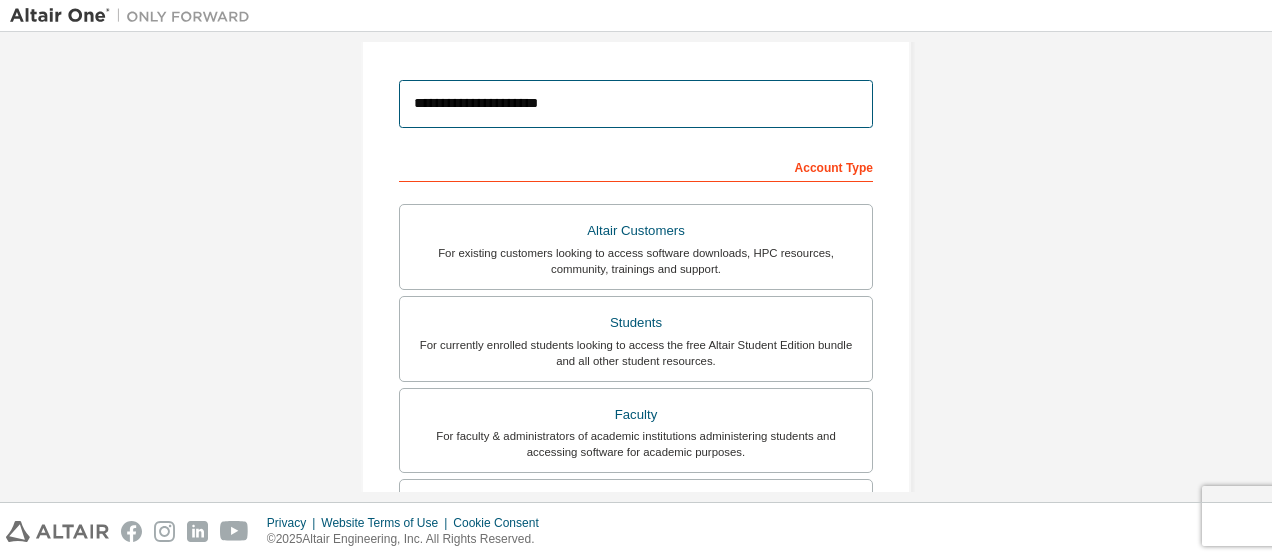 scroll, scrollTop: 300, scrollLeft: 0, axis: vertical 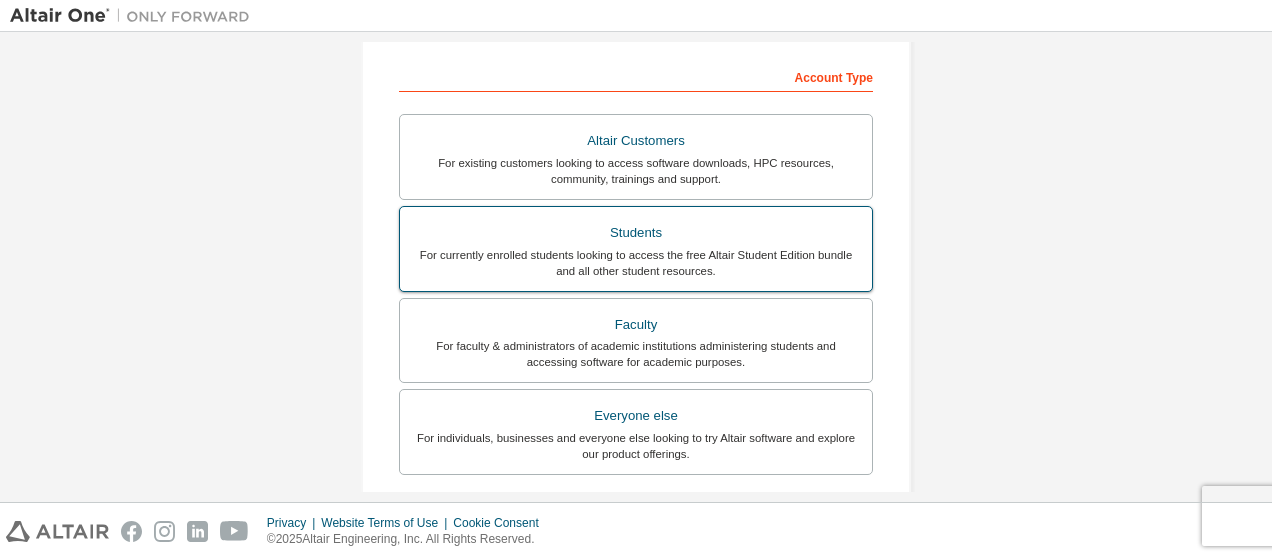 type on "**********" 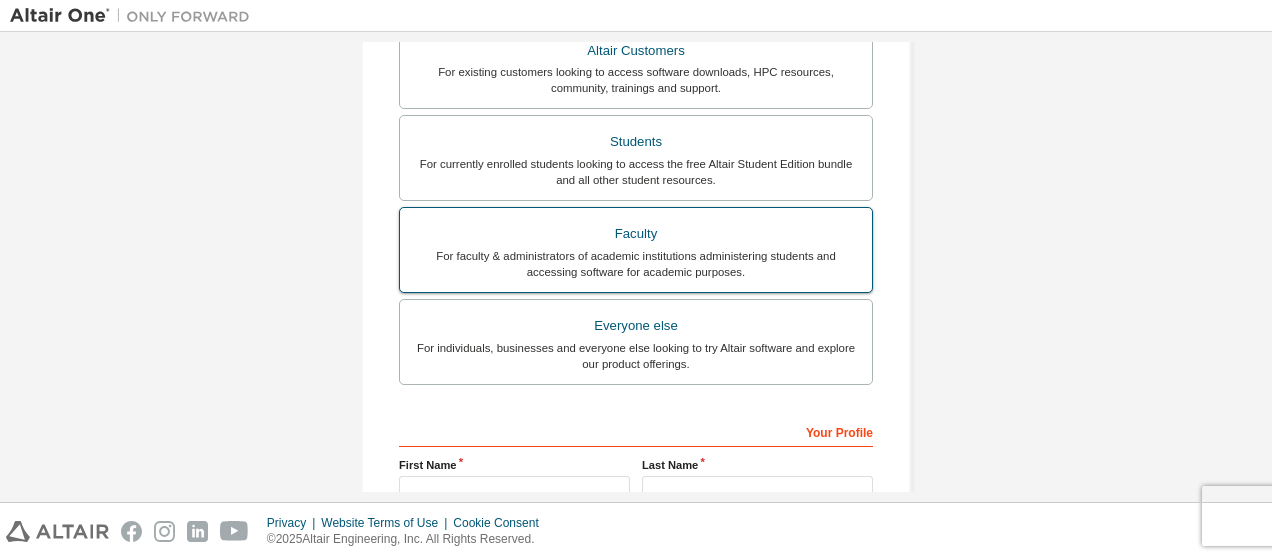 scroll, scrollTop: 456, scrollLeft: 0, axis: vertical 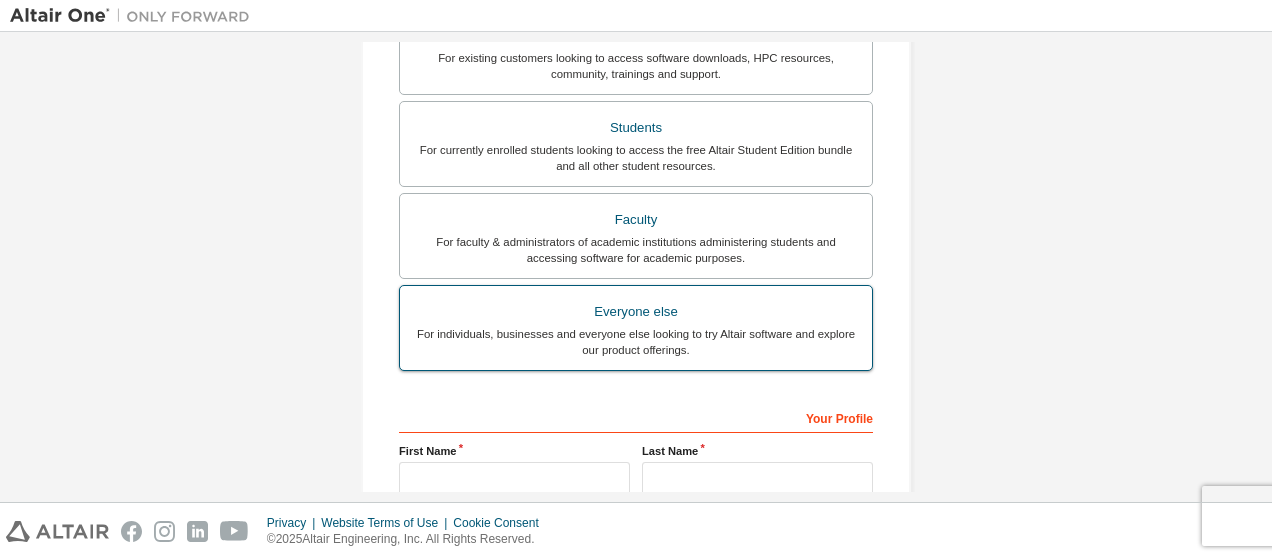 click on "For individuals, businesses and everyone else looking to try Altair software and explore our product offerings." at bounding box center (636, 342) 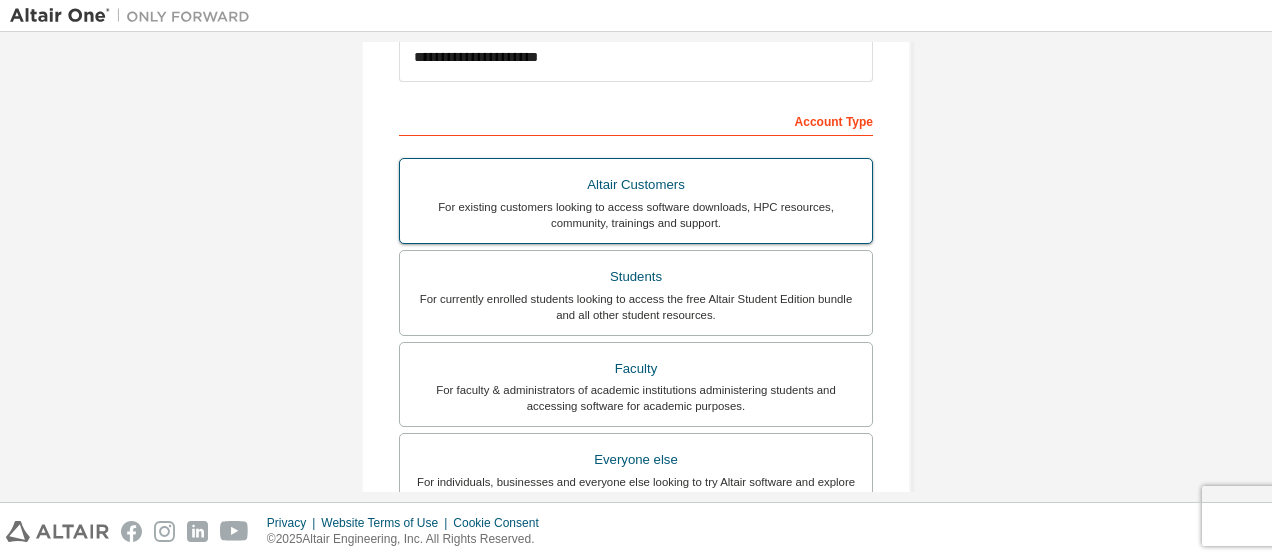 scroll, scrollTop: 300, scrollLeft: 0, axis: vertical 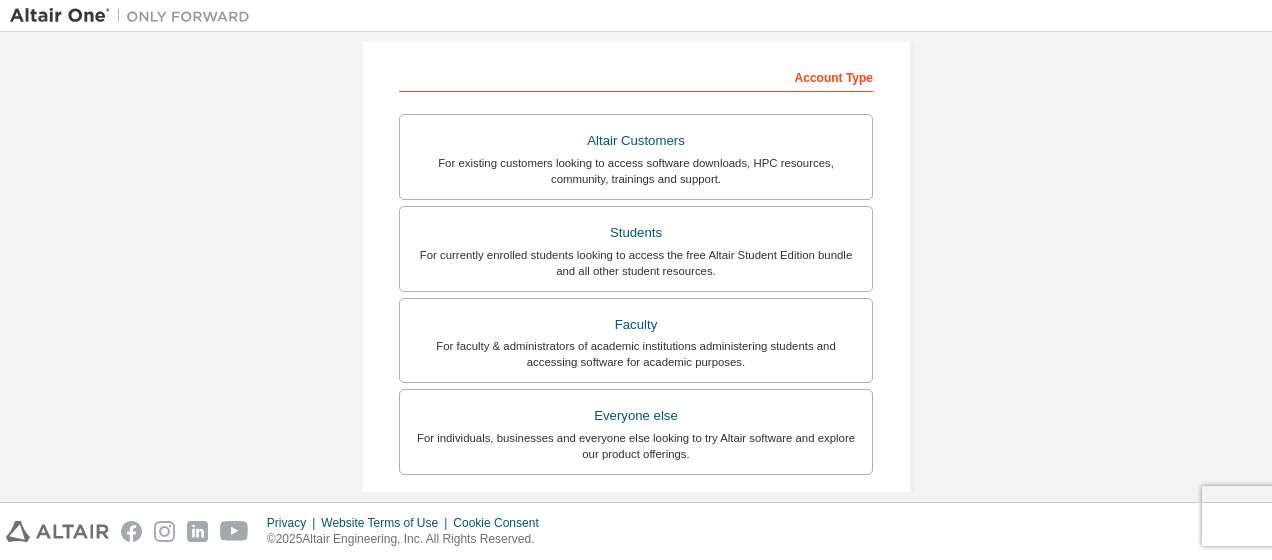 click on "**********" at bounding box center [636, 271] 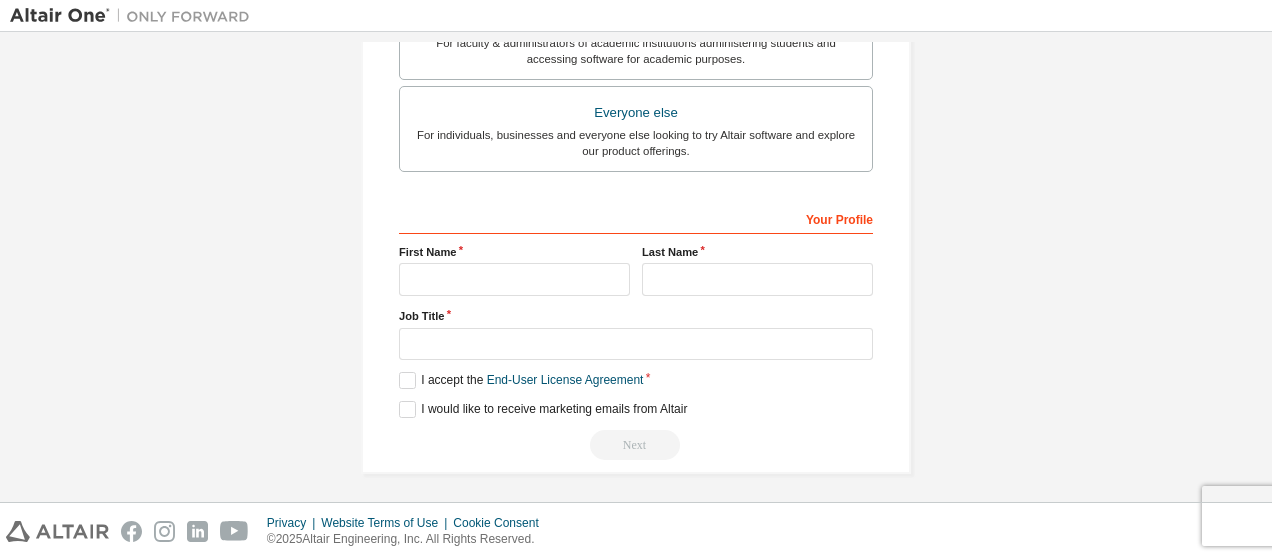 scroll, scrollTop: 604, scrollLeft: 0, axis: vertical 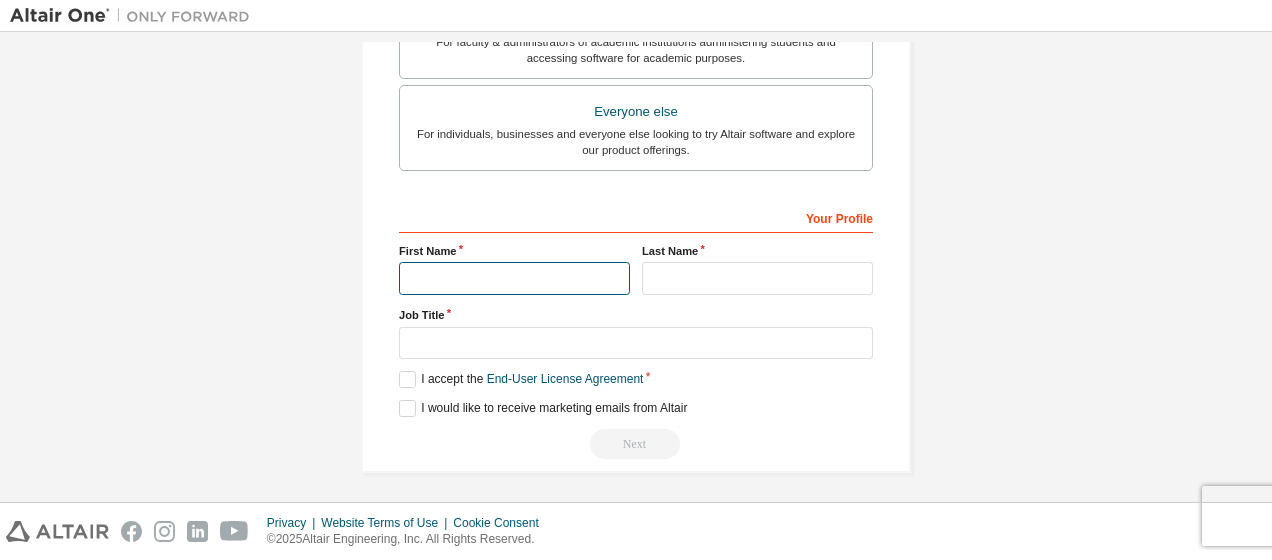 click at bounding box center (514, 278) 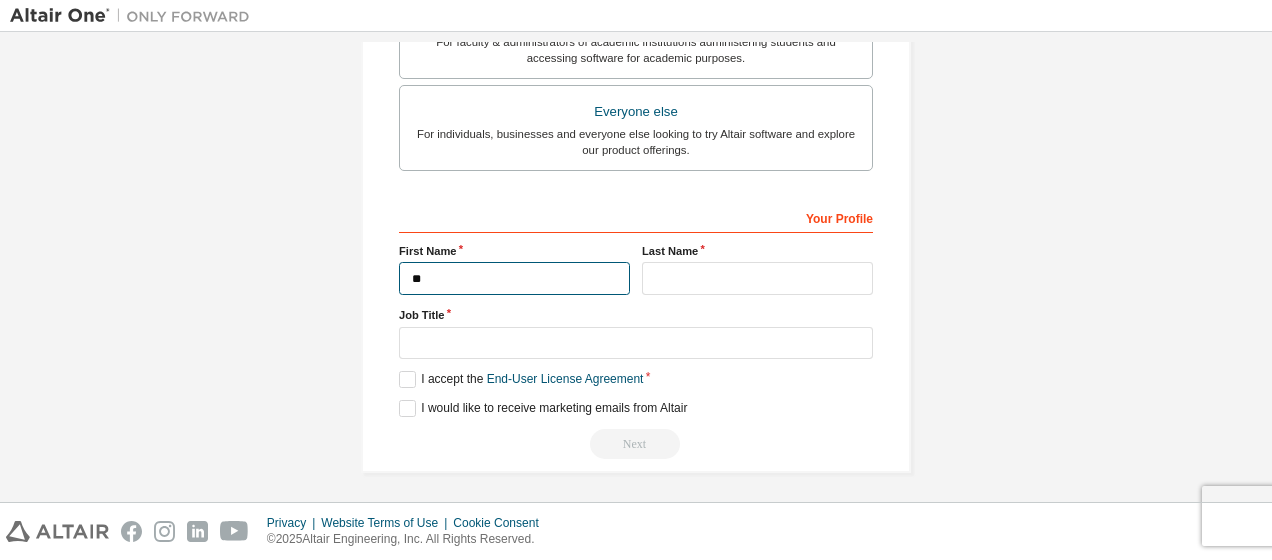 type on "*" 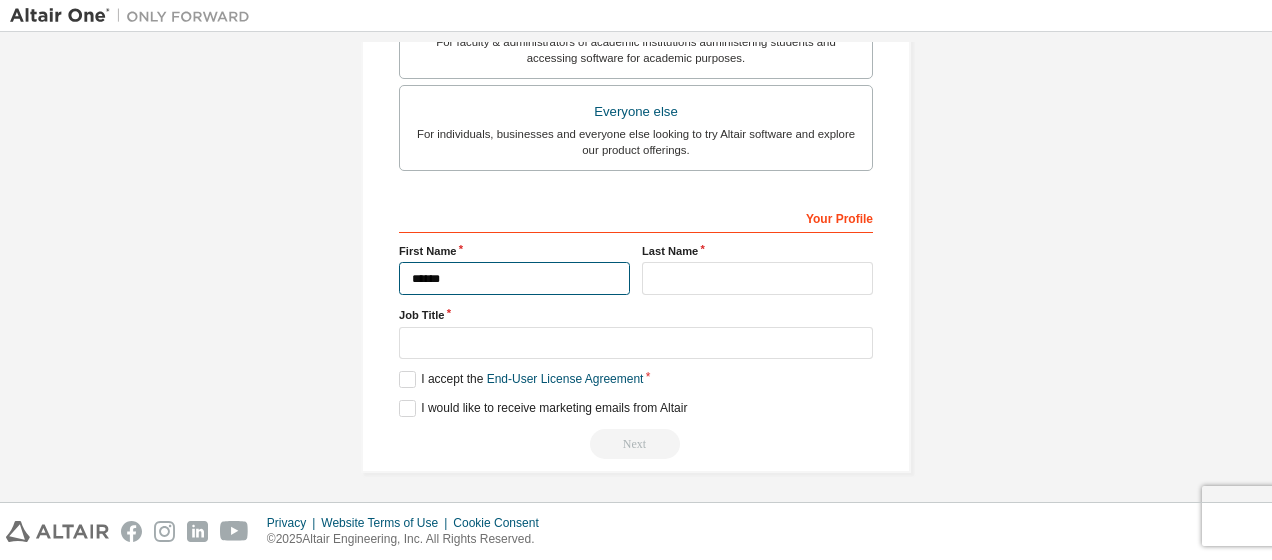 type on "******" 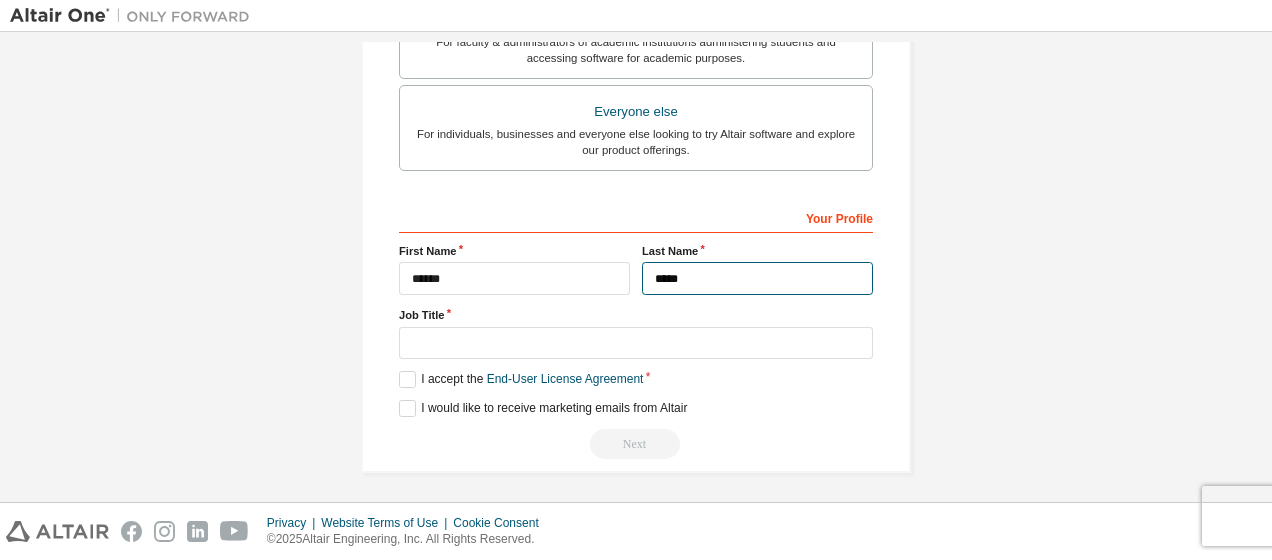 type on "*****" 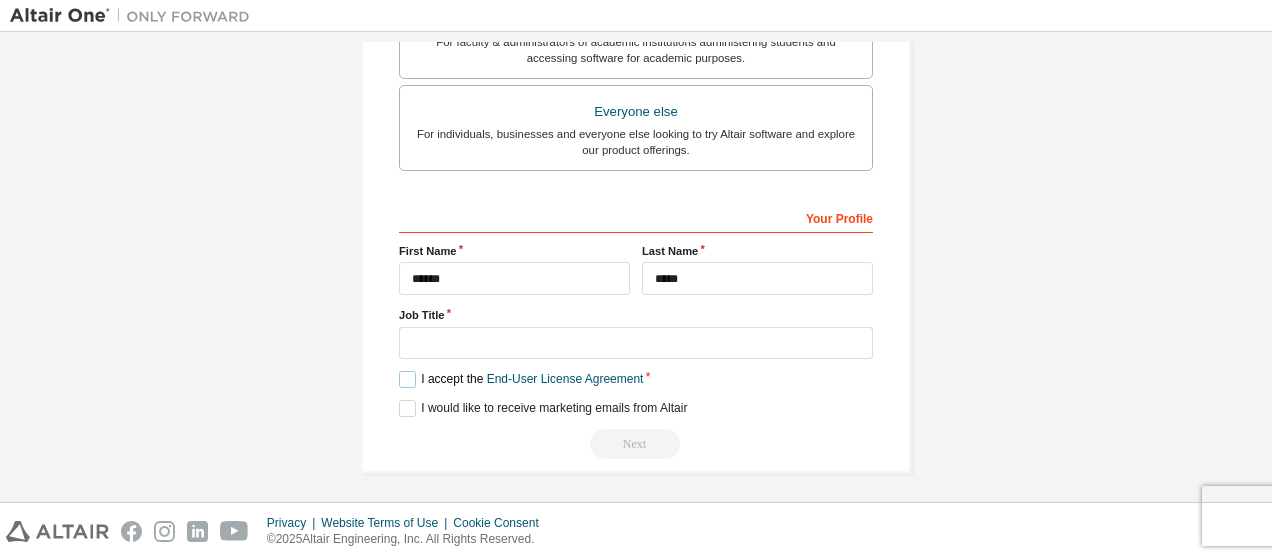click on "I accept the    End-User License Agreement" at bounding box center [521, 379] 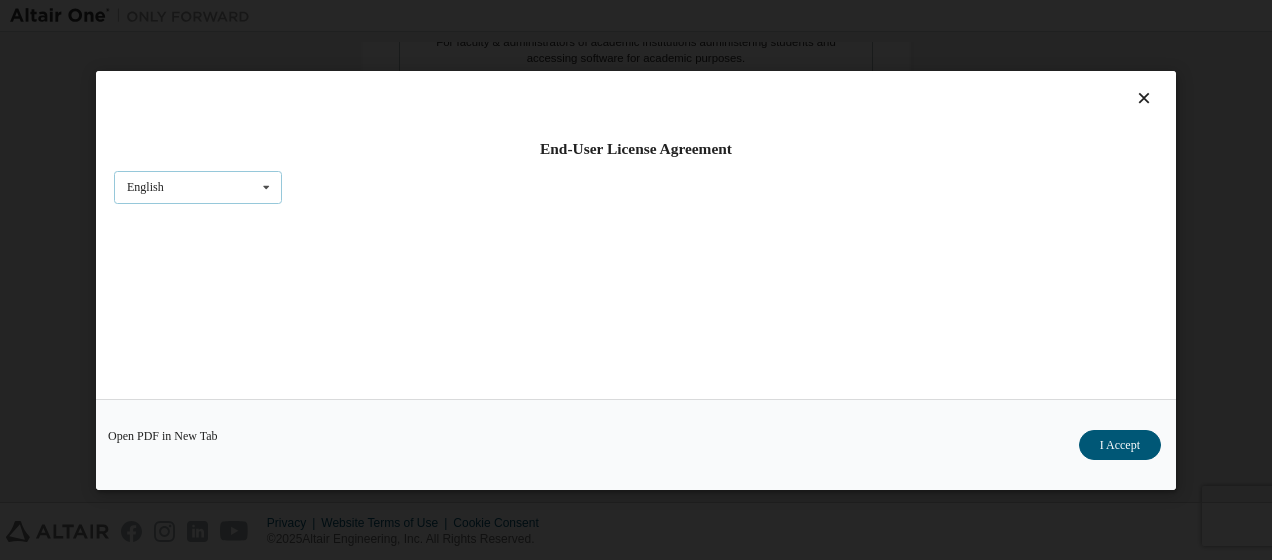 click on "English English Chinese French German Japanese Korean Portuguese" at bounding box center (198, 186) 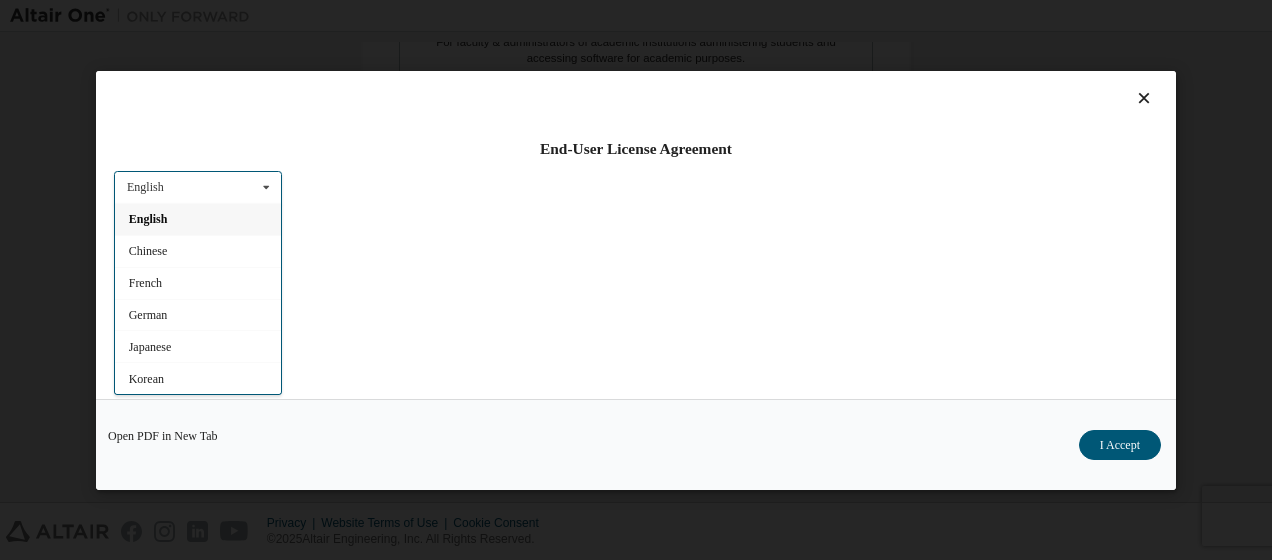 click on "English English Chinese French German Japanese Korean Portuguese" at bounding box center (198, 186) 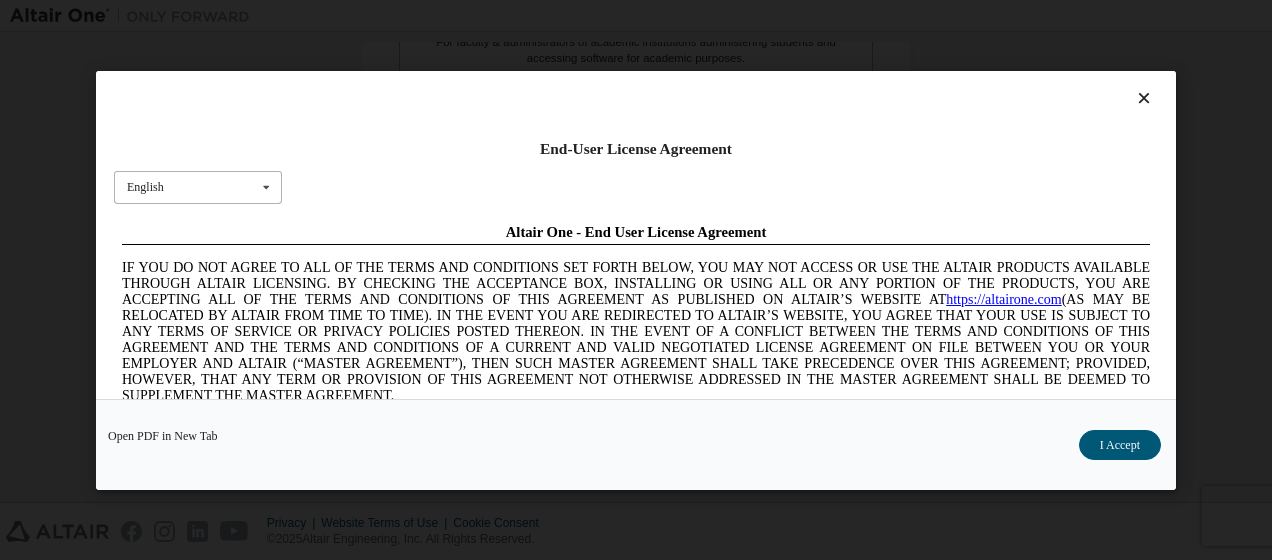 scroll, scrollTop: 0, scrollLeft: 0, axis: both 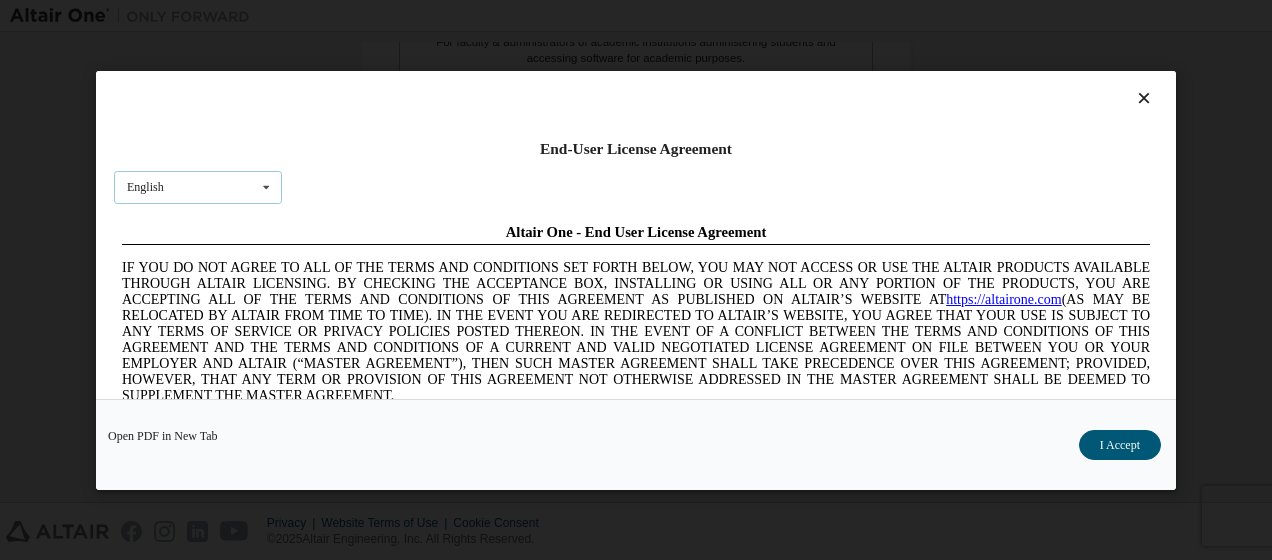 click on "English English Chinese French German Japanese Korean Portuguese" at bounding box center [198, 186] 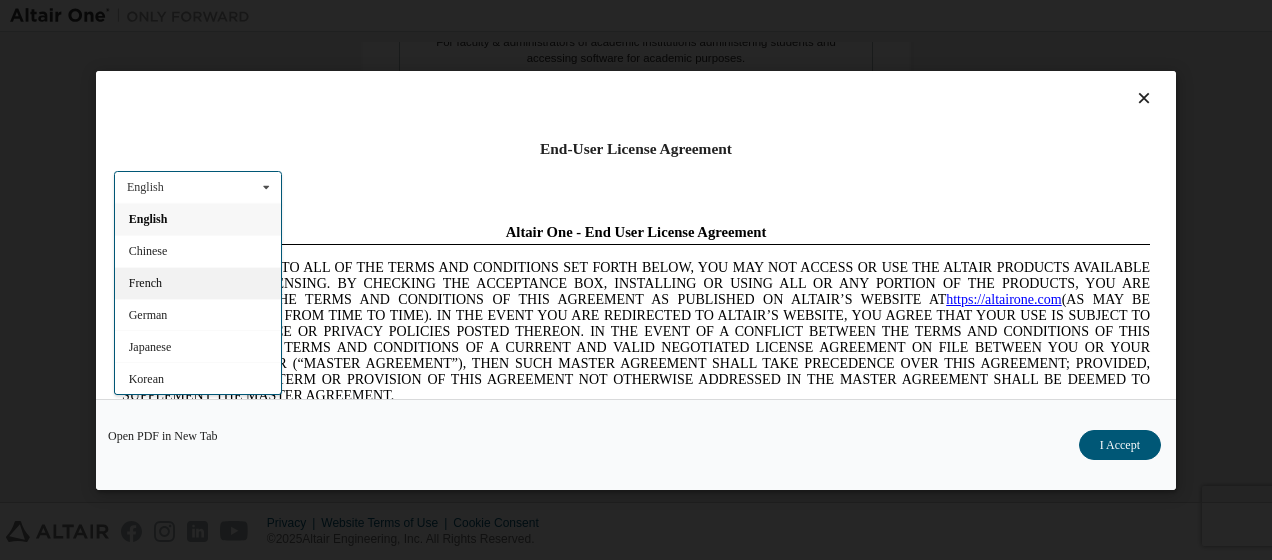 scroll, scrollTop: 28, scrollLeft: 0, axis: vertical 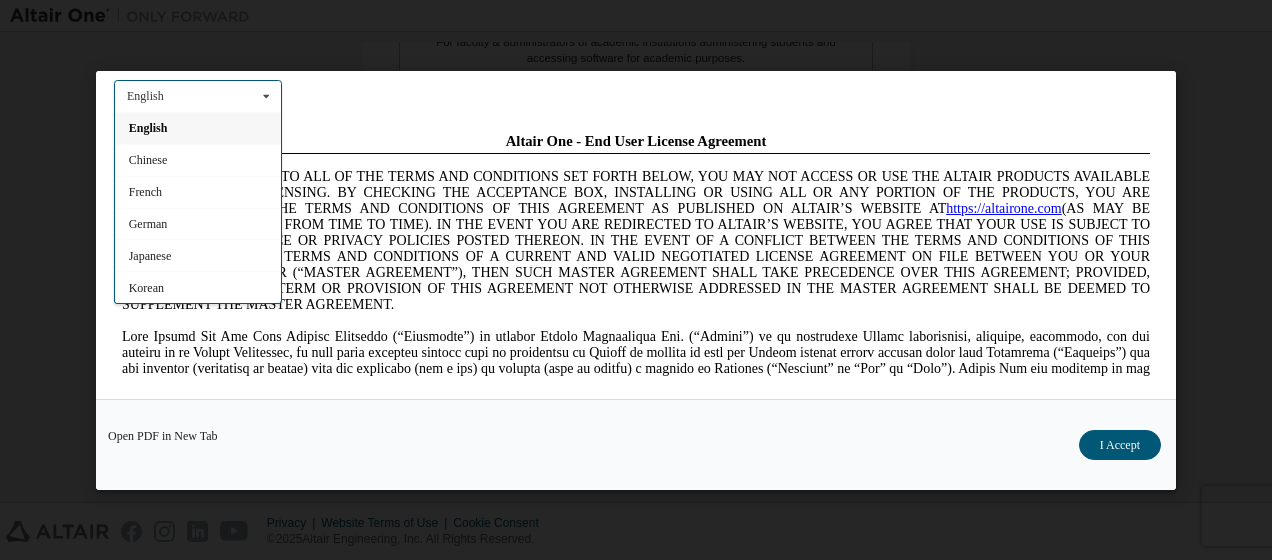 click at bounding box center (266, 95) 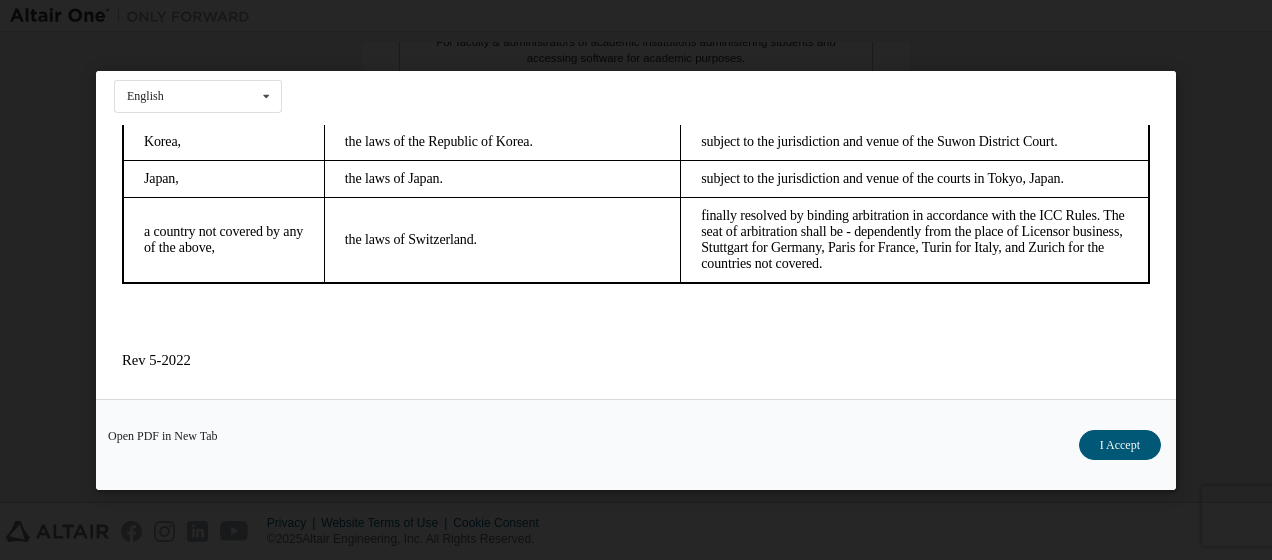 scroll, scrollTop: 5654, scrollLeft: 0, axis: vertical 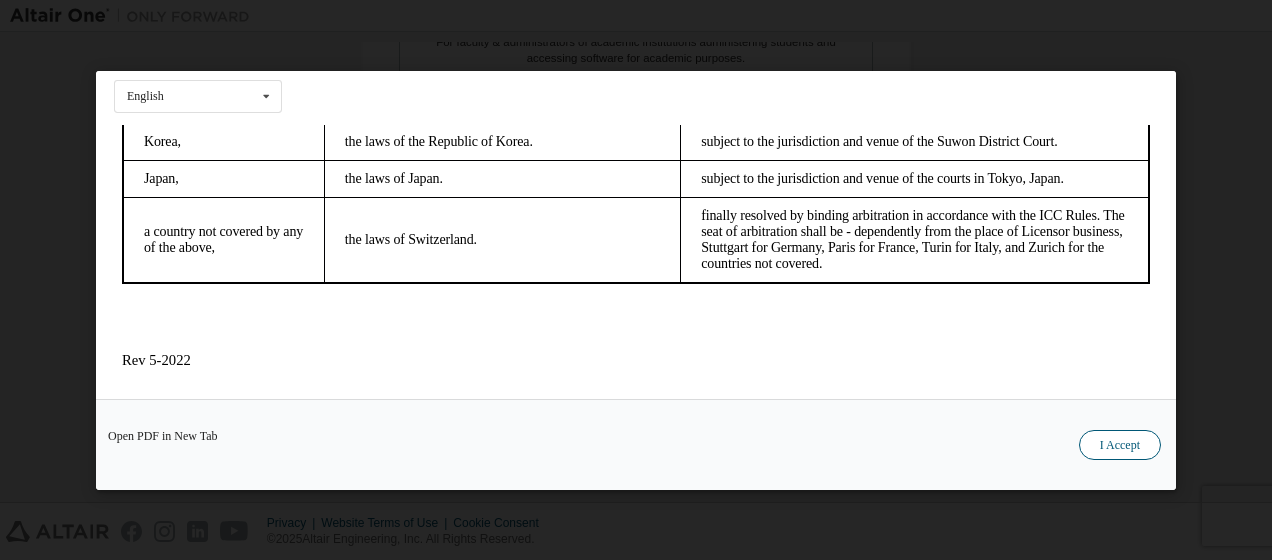 click on "I Accept" at bounding box center [1120, 445] 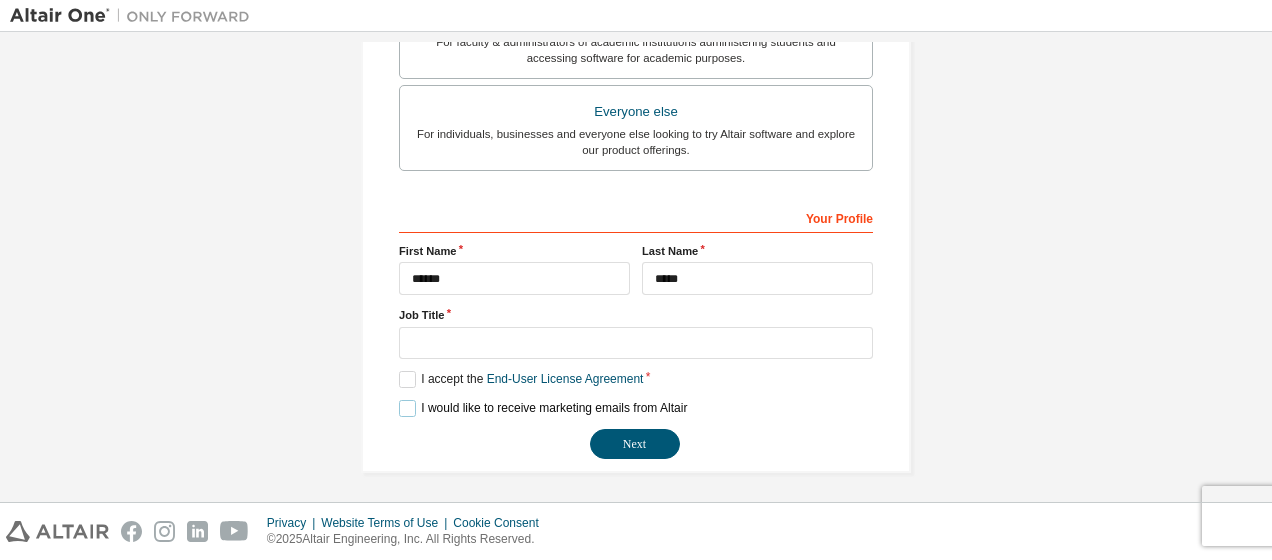 click on "I would like to receive marketing emails from Altair" at bounding box center [543, 408] 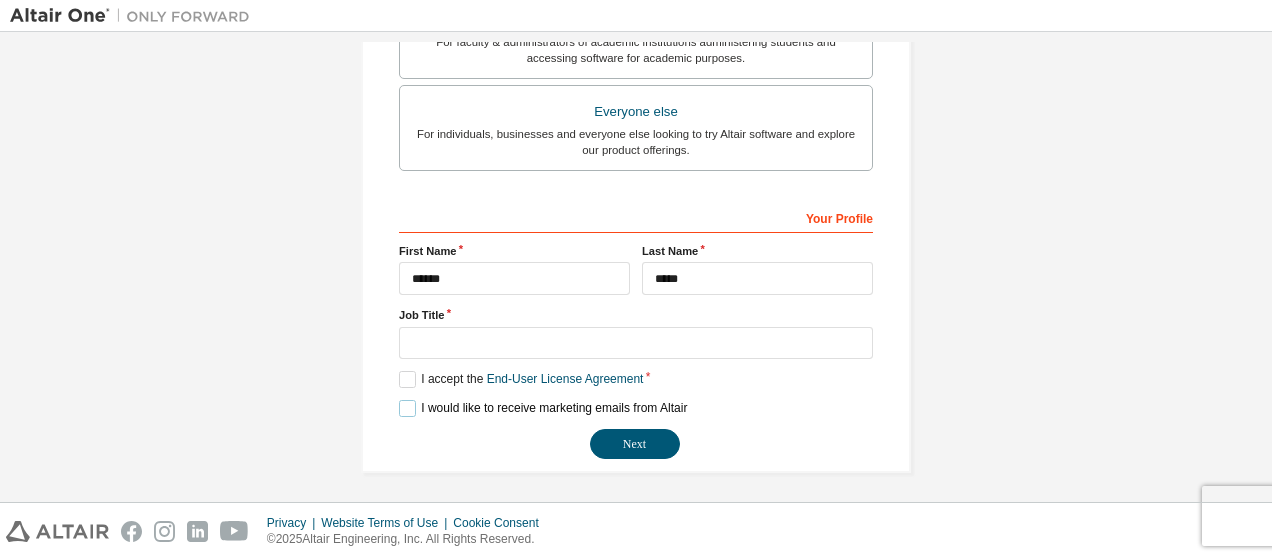 click on "I would like to receive marketing emails from Altair" at bounding box center [543, 408] 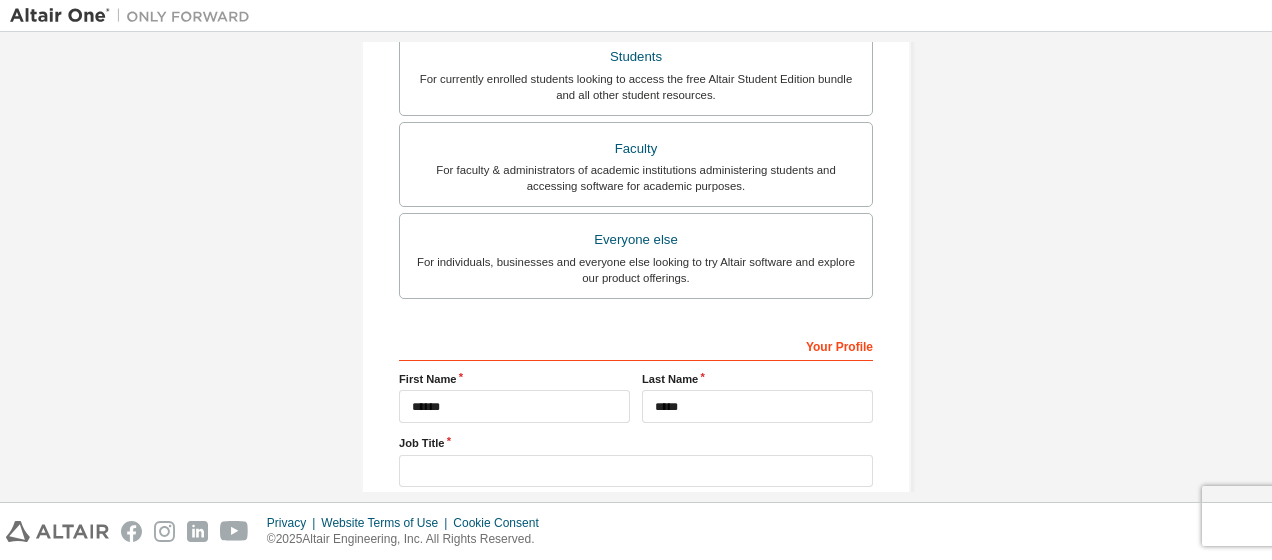 scroll, scrollTop: 604, scrollLeft: 0, axis: vertical 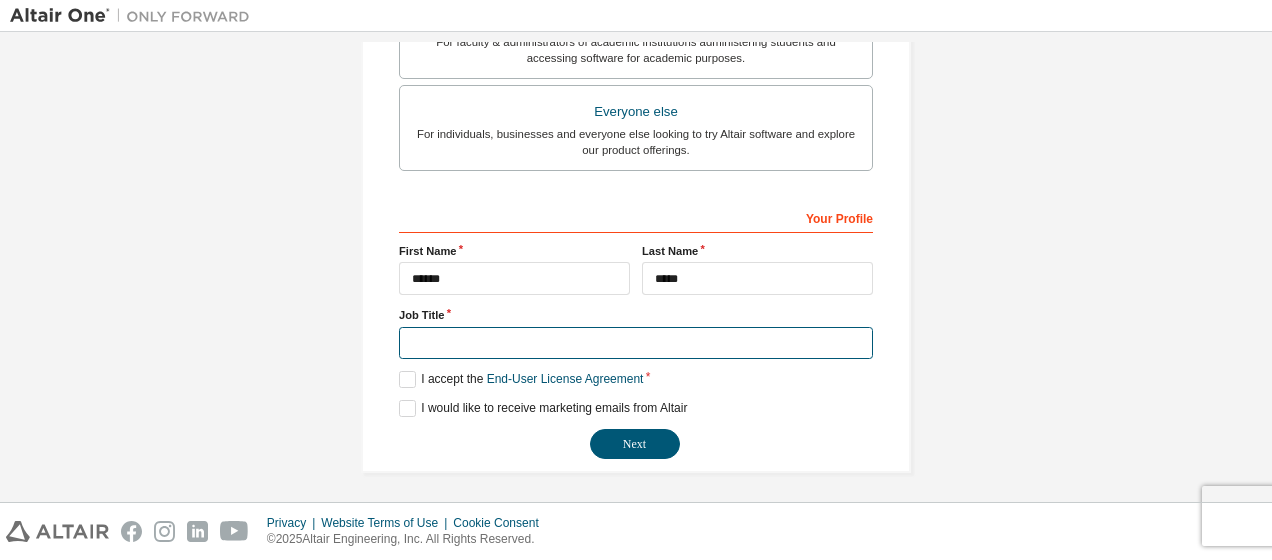 click at bounding box center (636, 343) 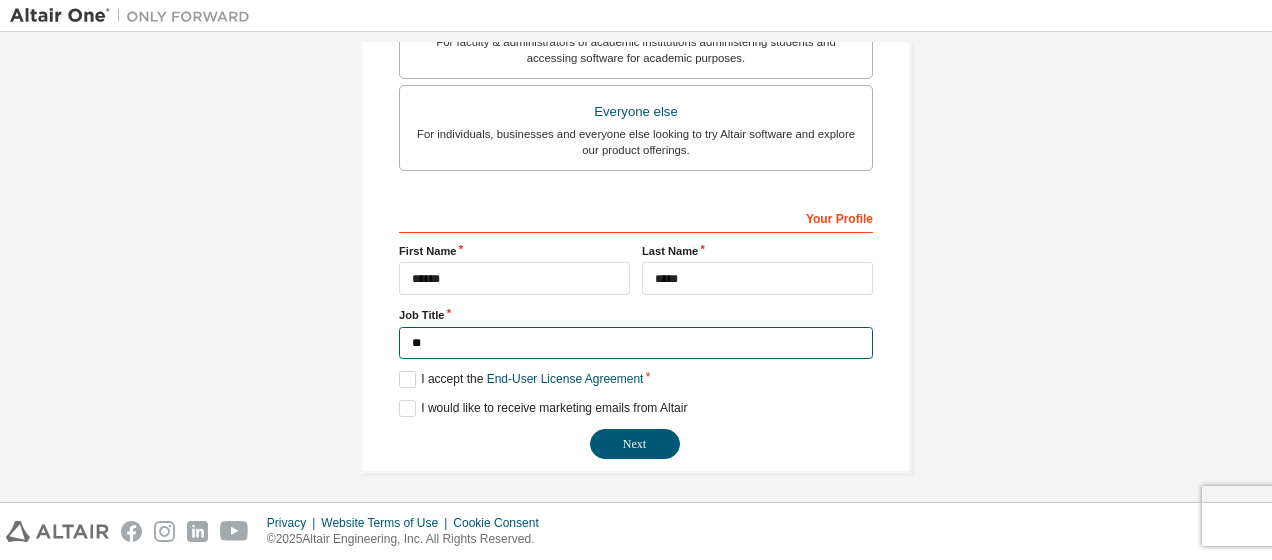 type on "*" 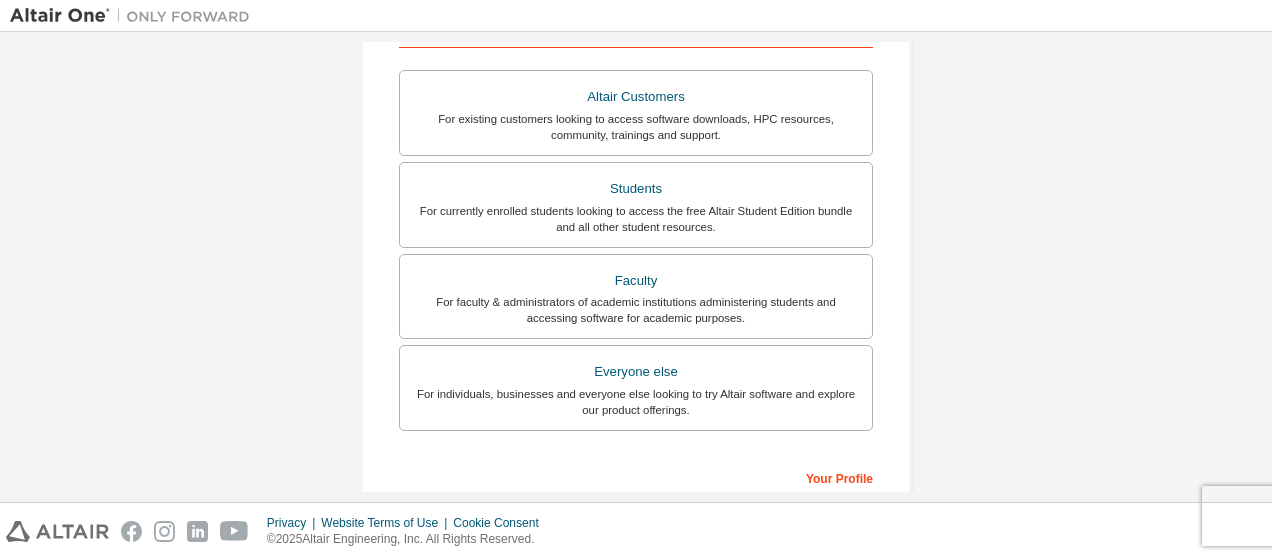 scroll, scrollTop: 404, scrollLeft: 0, axis: vertical 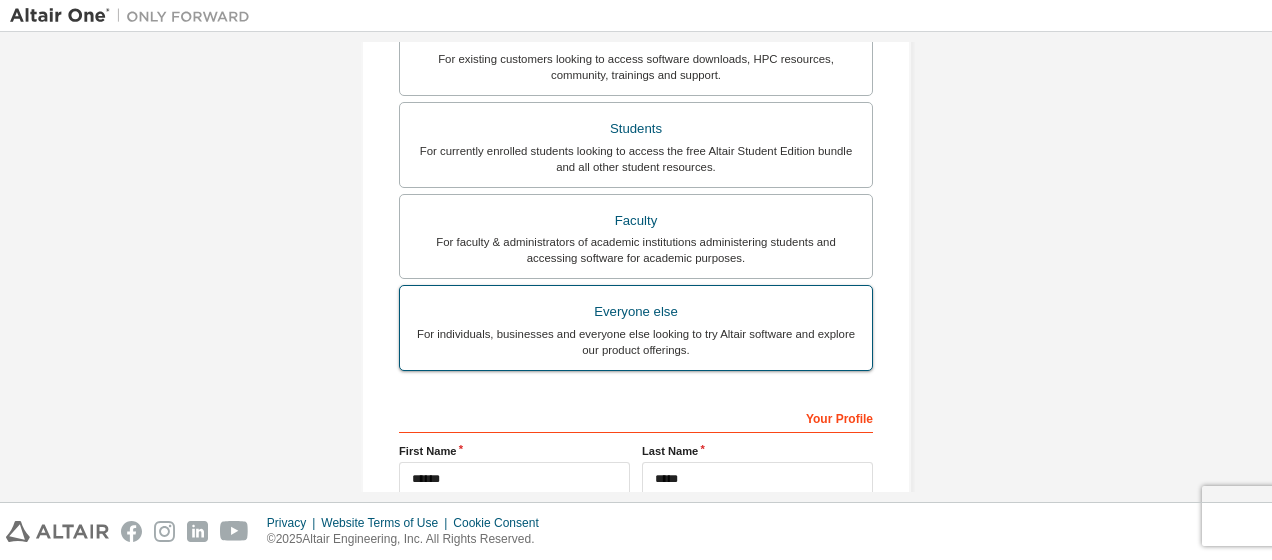 click on "Everyone else For individuals, businesses and everyone else looking to try Altair software and explore our product offerings." at bounding box center [636, 328] 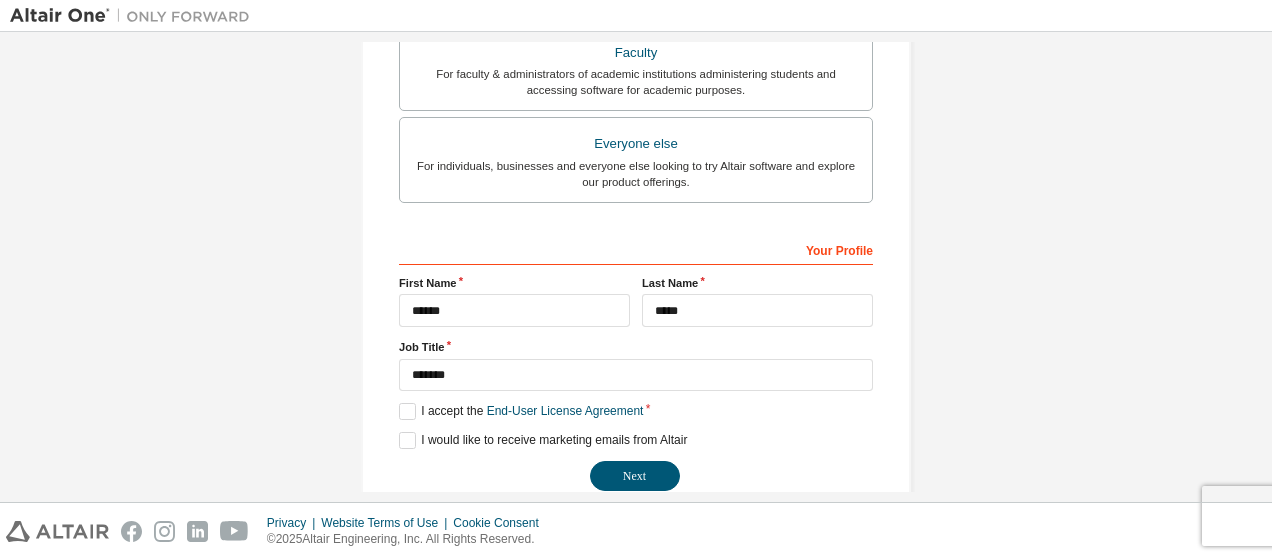 scroll, scrollTop: 604, scrollLeft: 0, axis: vertical 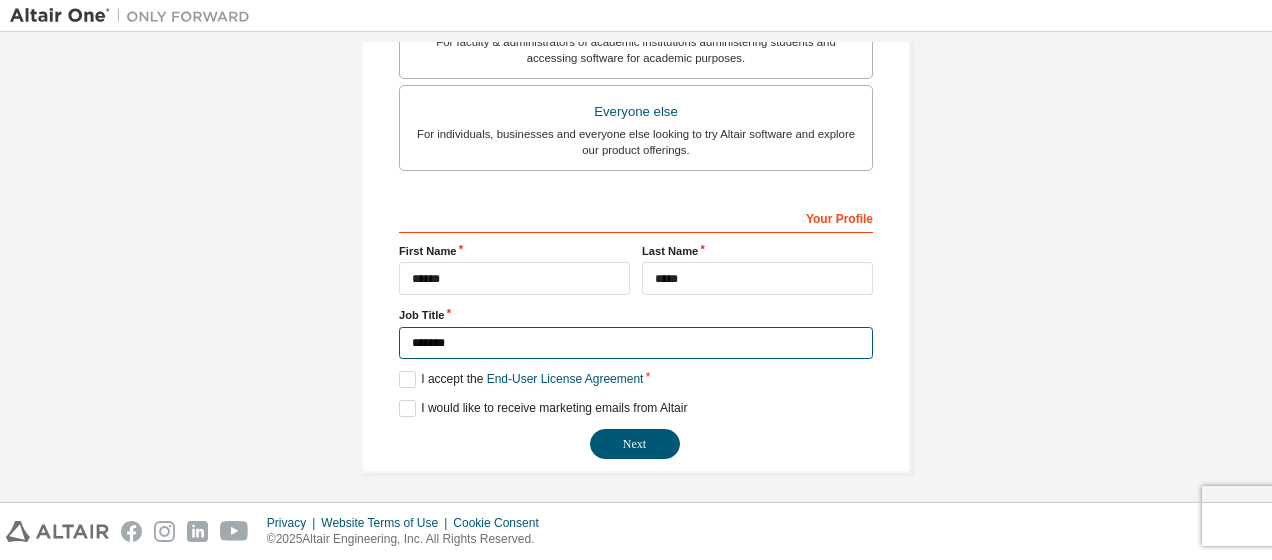 drag, startPoint x: 533, startPoint y: 347, endPoint x: 176, endPoint y: 324, distance: 357.74014 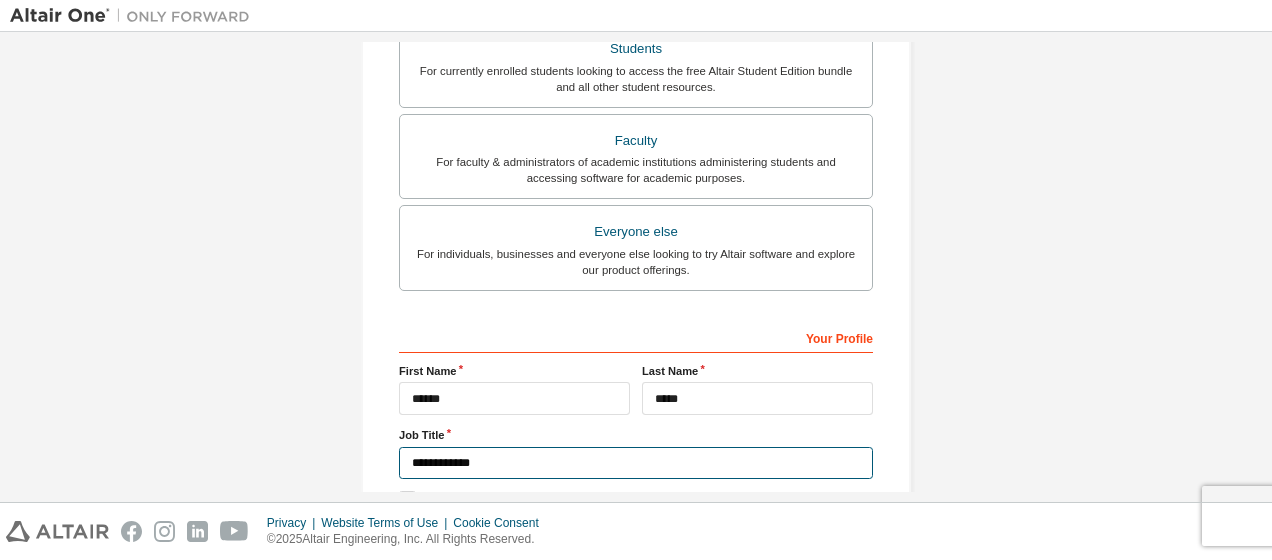scroll, scrollTop: 604, scrollLeft: 0, axis: vertical 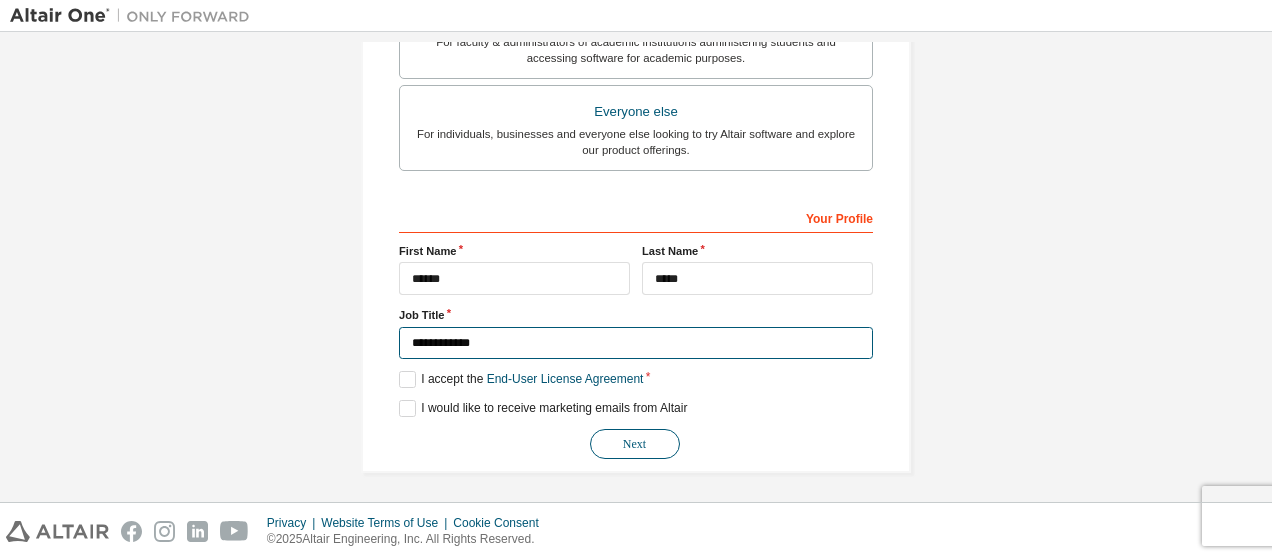 type on "**********" 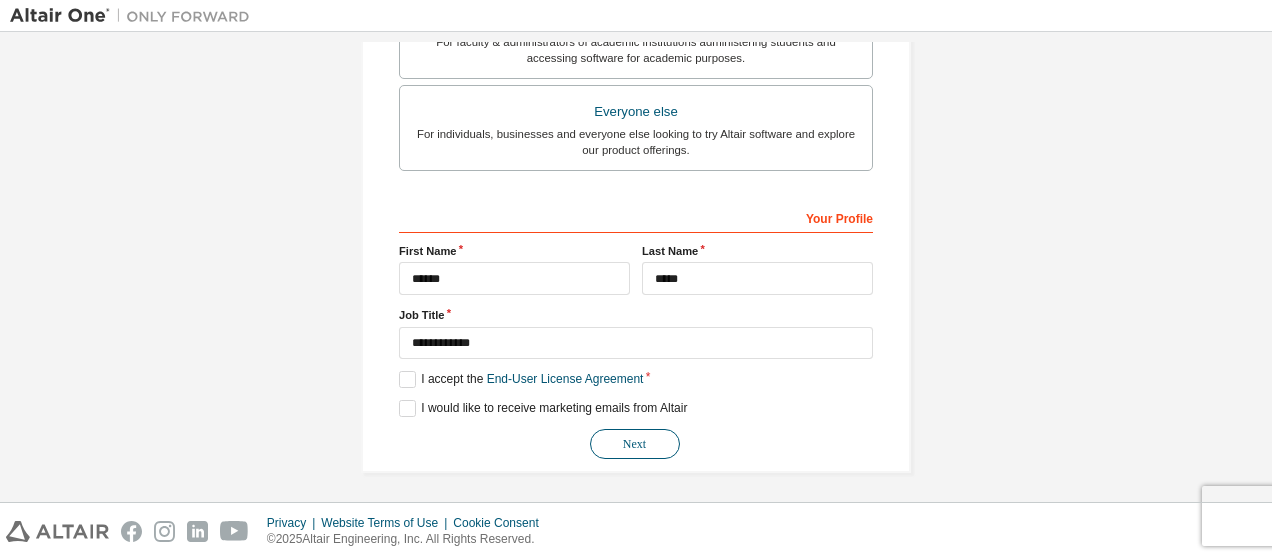 click on "Next" at bounding box center (635, 444) 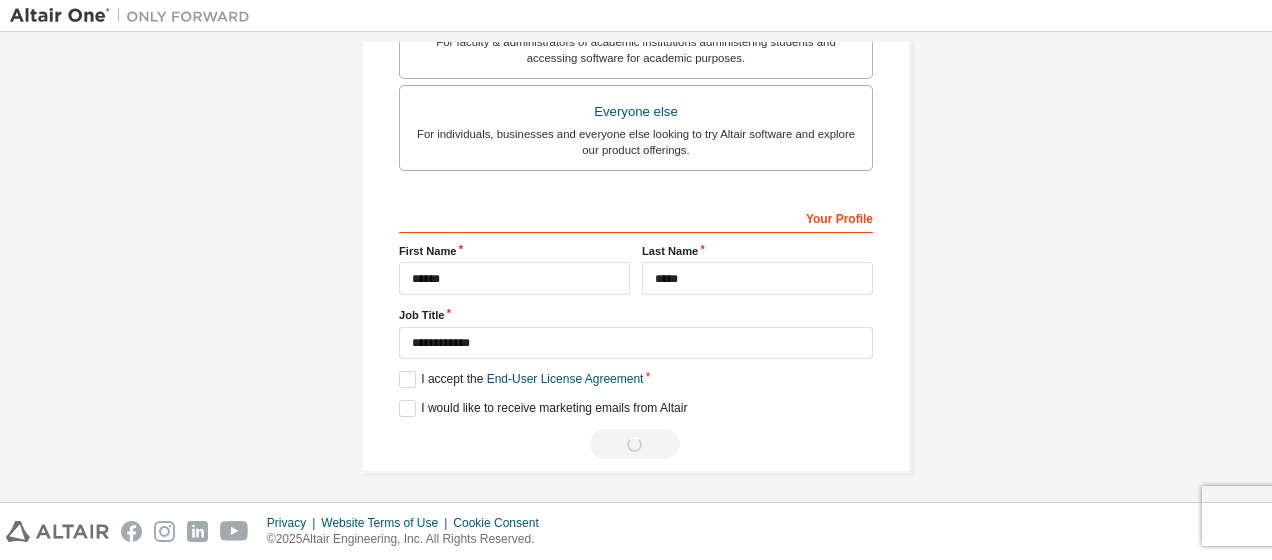 scroll, scrollTop: 25, scrollLeft: 0, axis: vertical 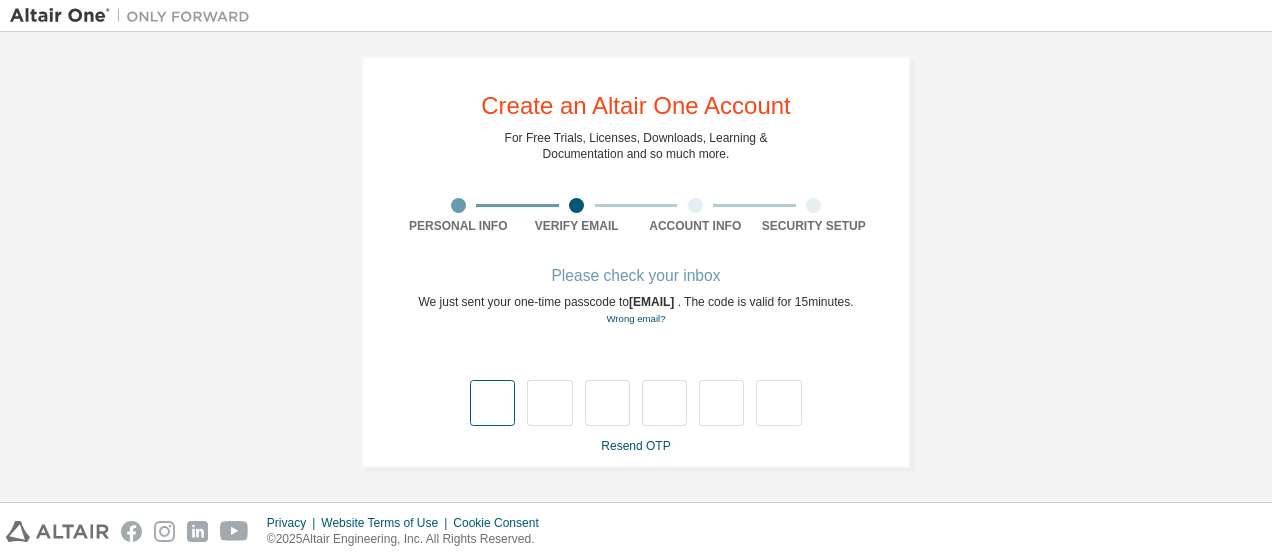click at bounding box center (492, 403) 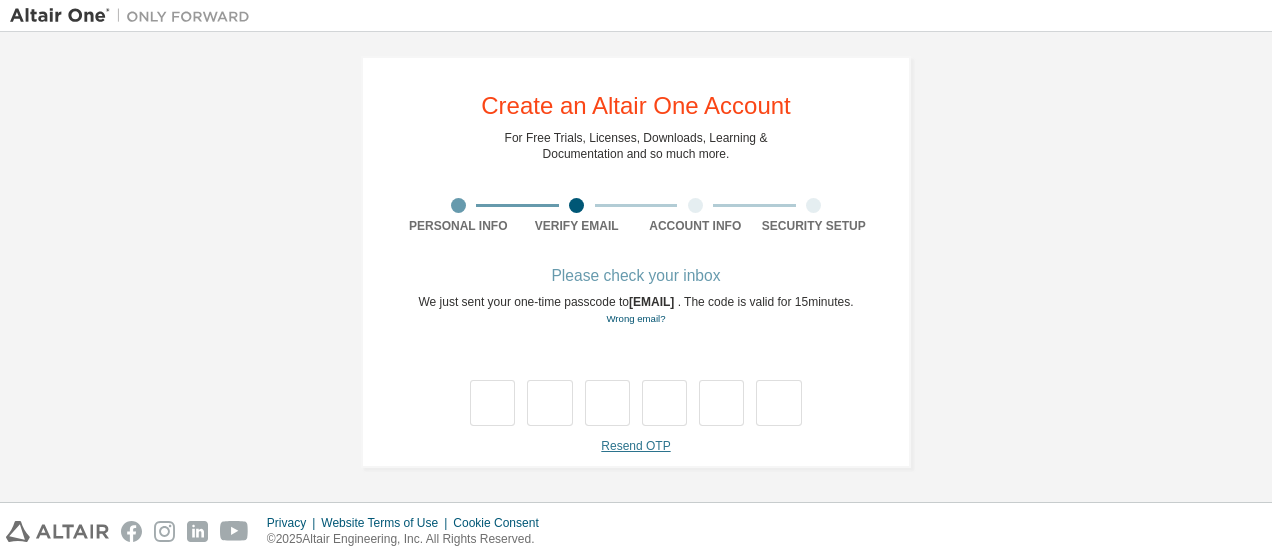 click on "Resend OTP" at bounding box center (635, 446) 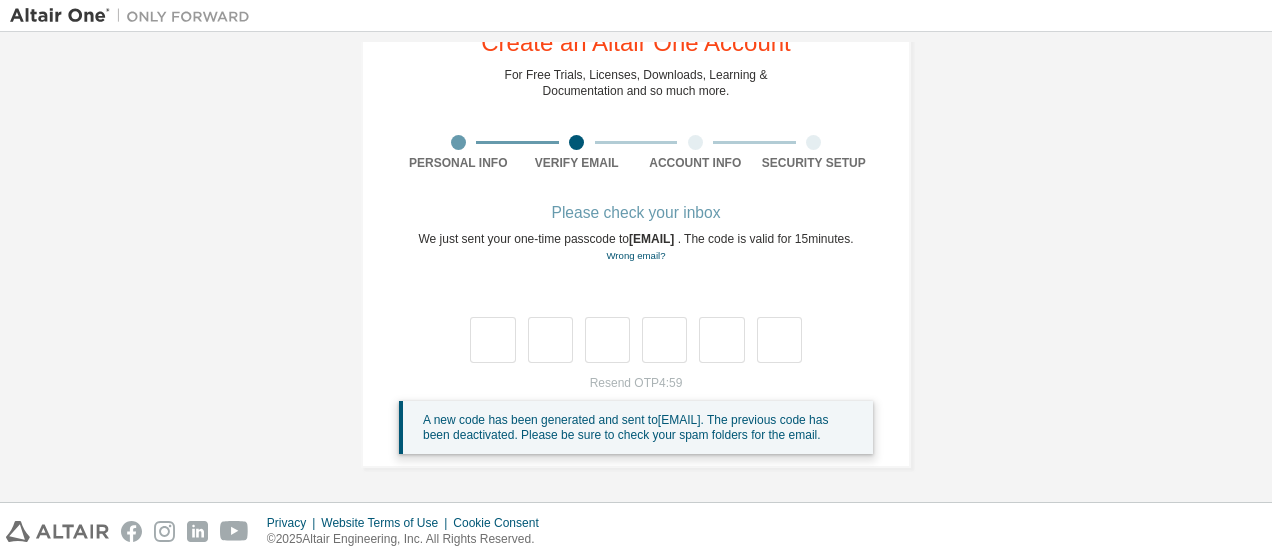 scroll, scrollTop: 104, scrollLeft: 0, axis: vertical 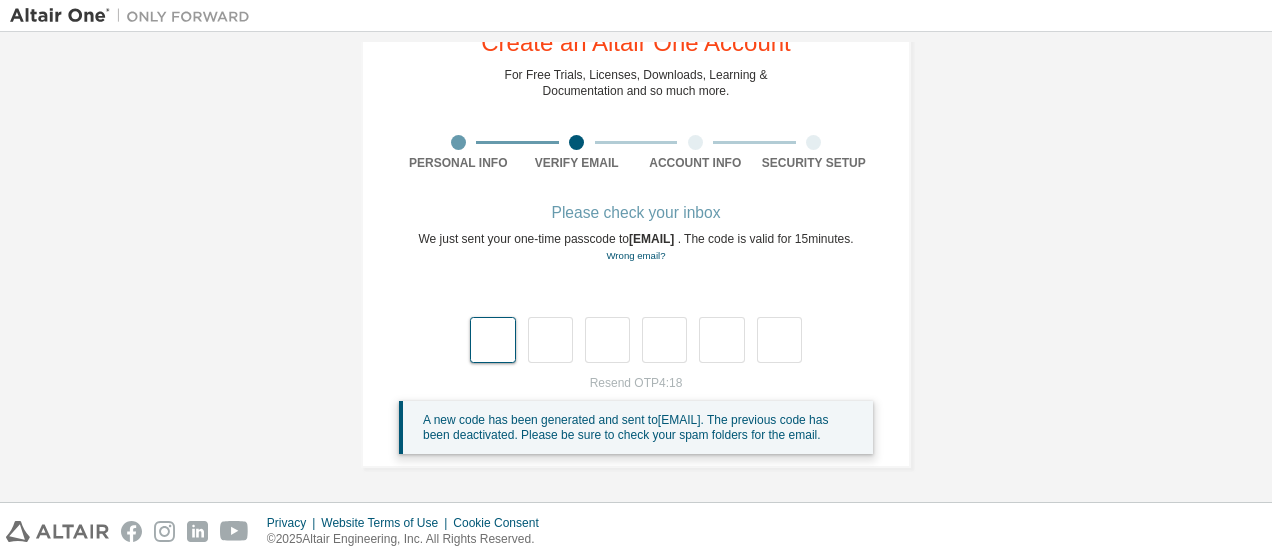 drag, startPoint x: 466, startPoint y: 320, endPoint x: 474, endPoint y: 327, distance: 10.630146 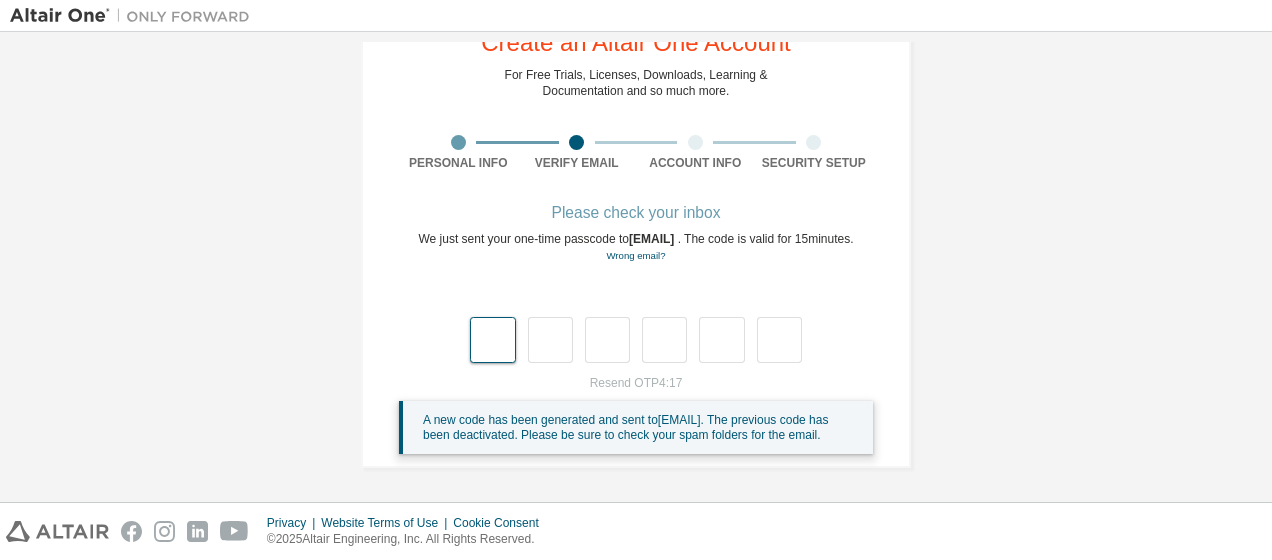 type on "*" 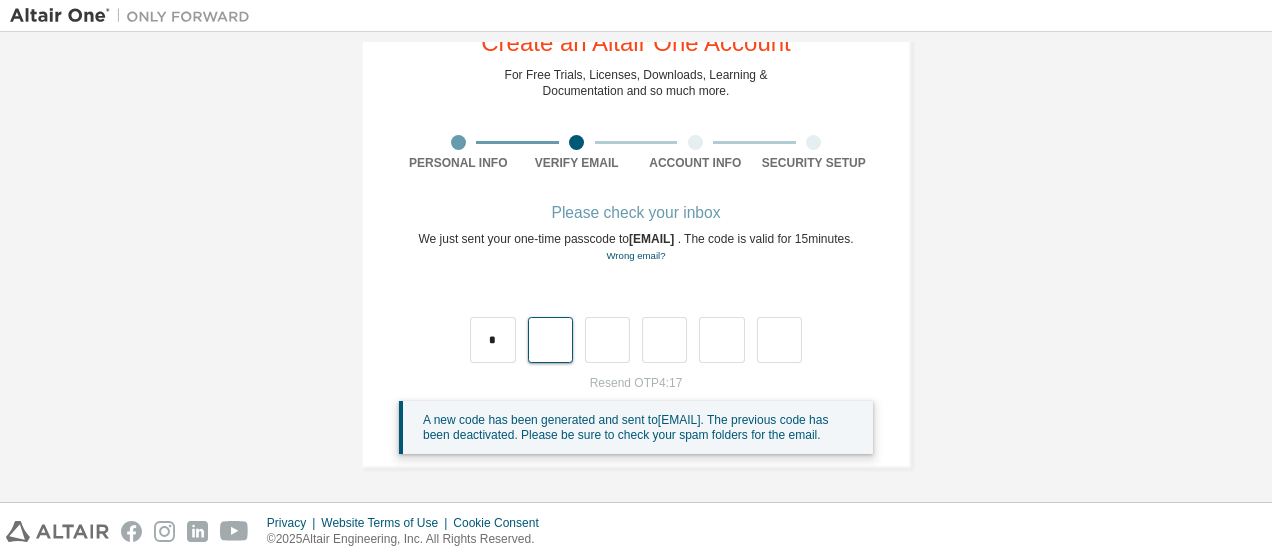 type on "*" 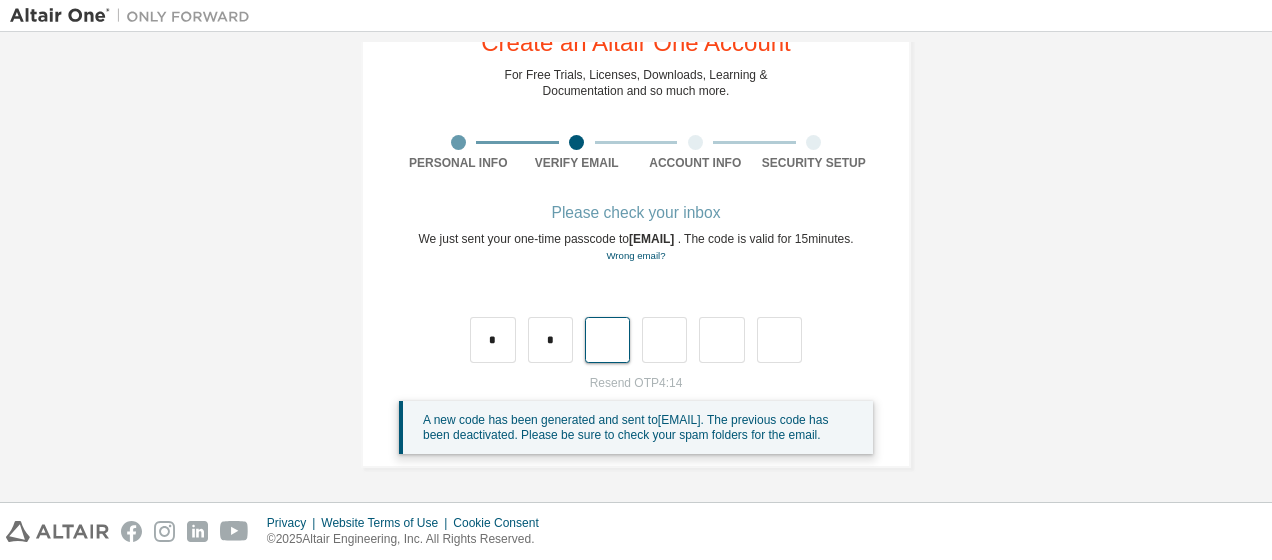 type on "*" 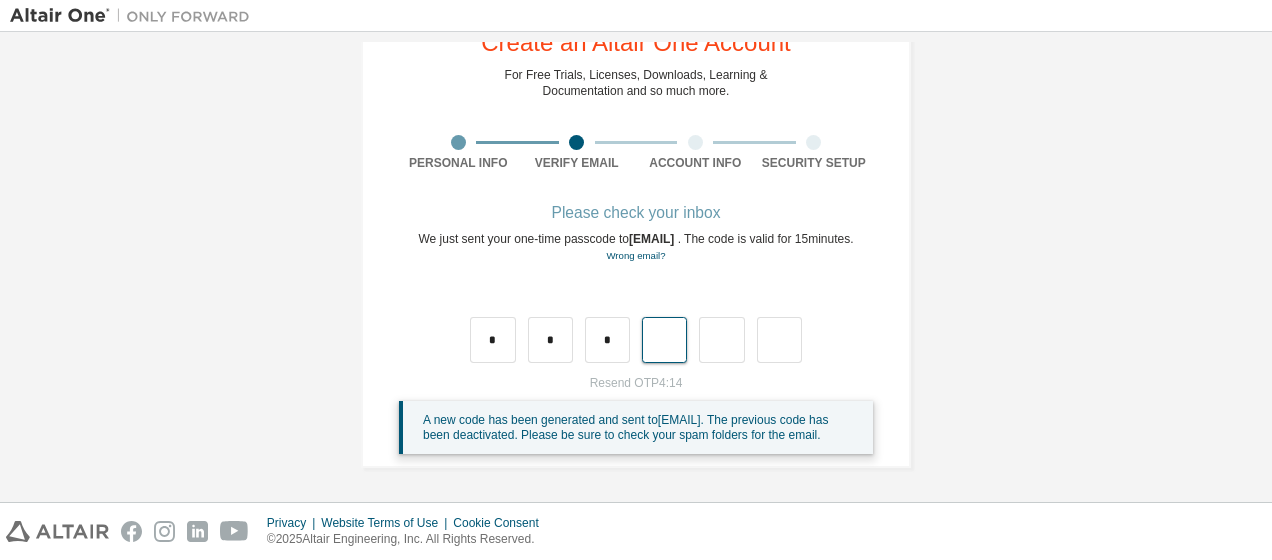 type on "*" 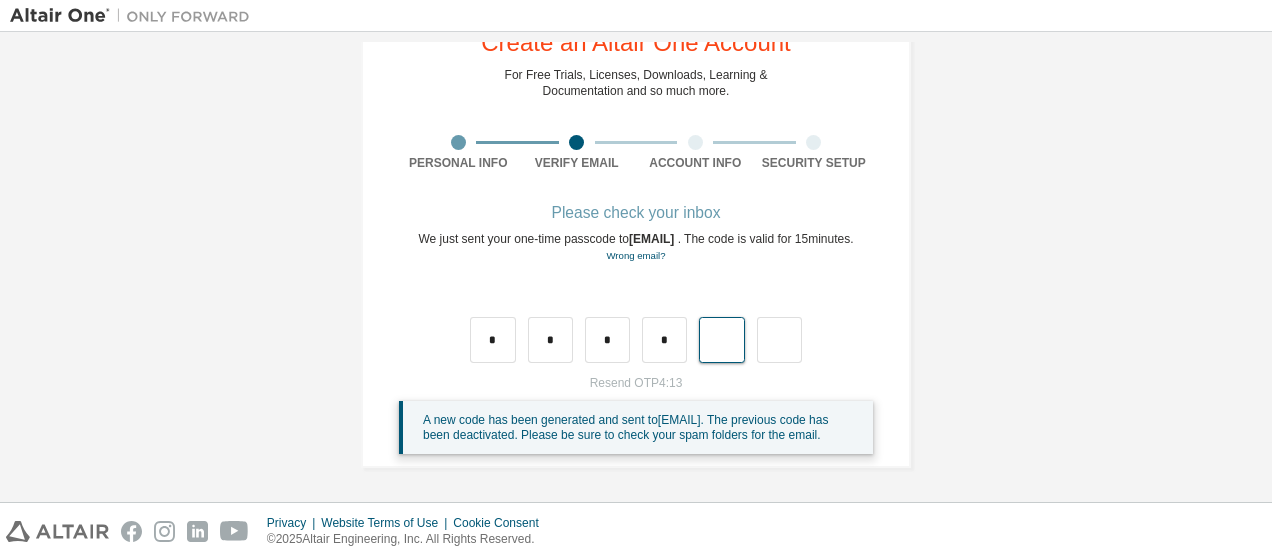 type on "*" 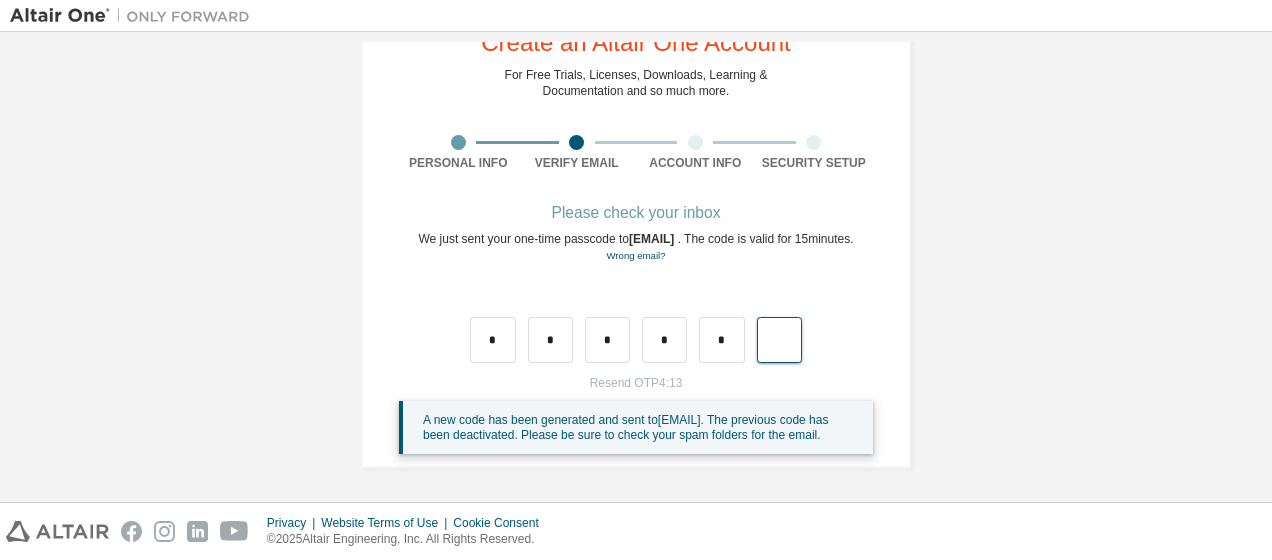 type on "*" 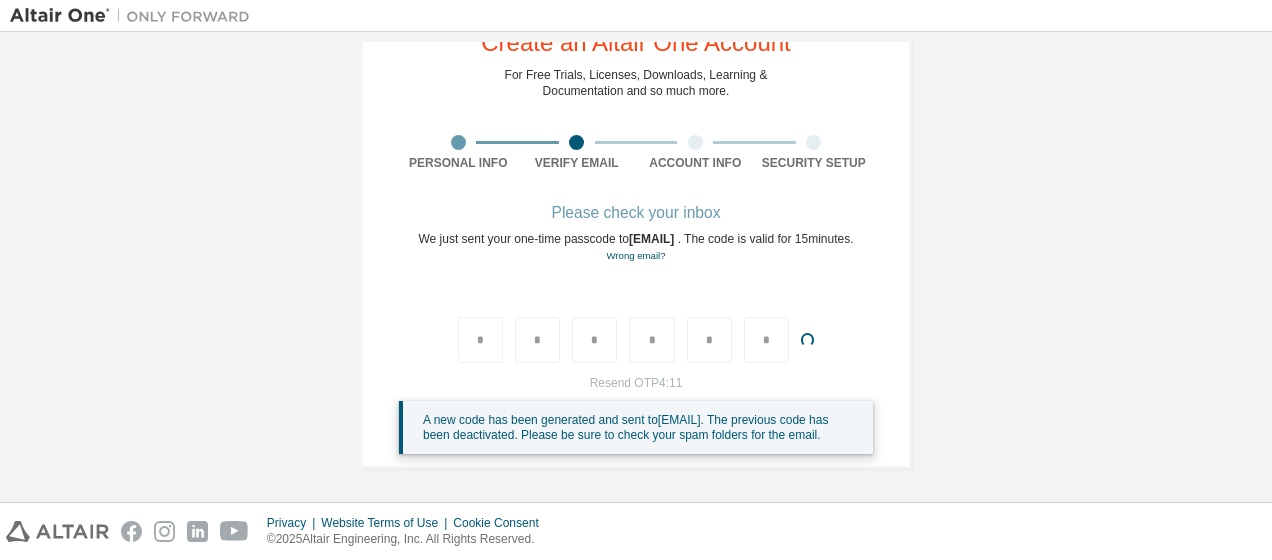 type 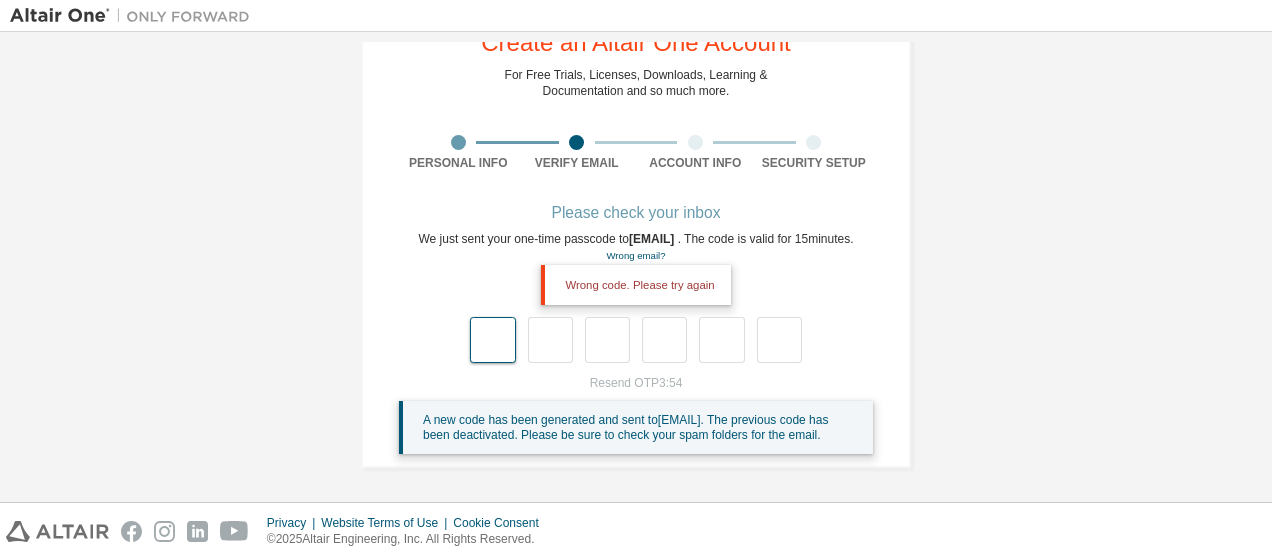 click at bounding box center [492, 340] 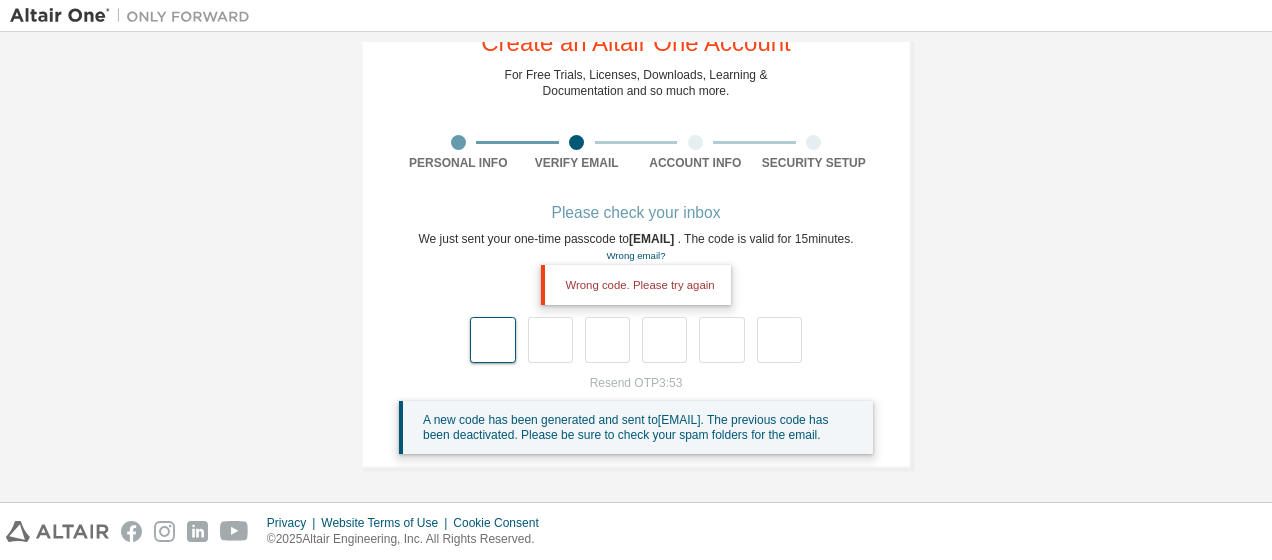 type on "*" 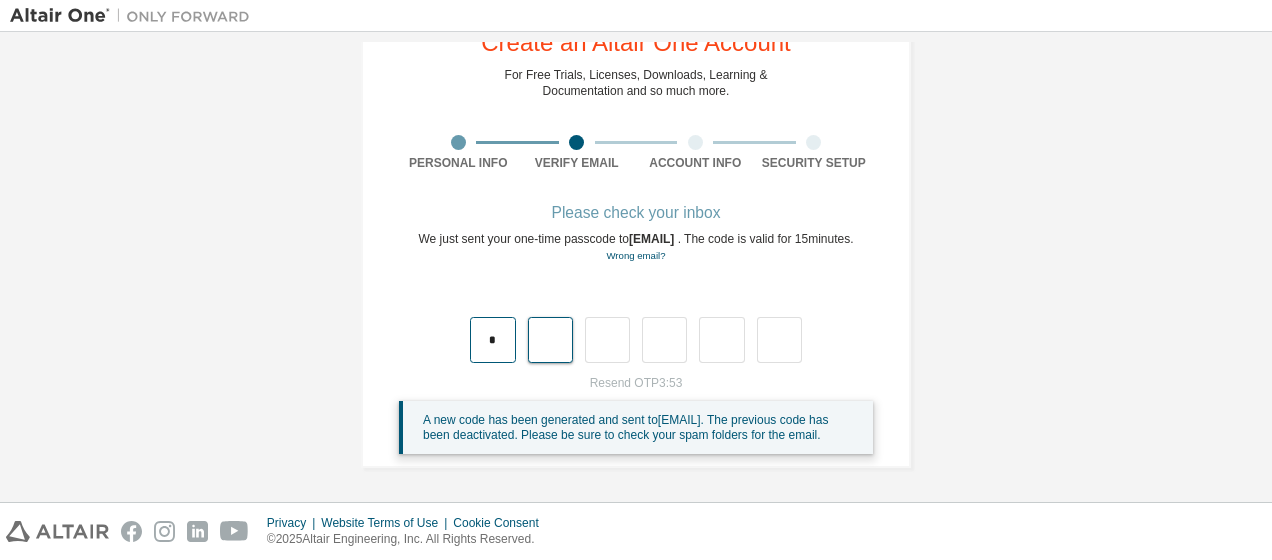 type on "*" 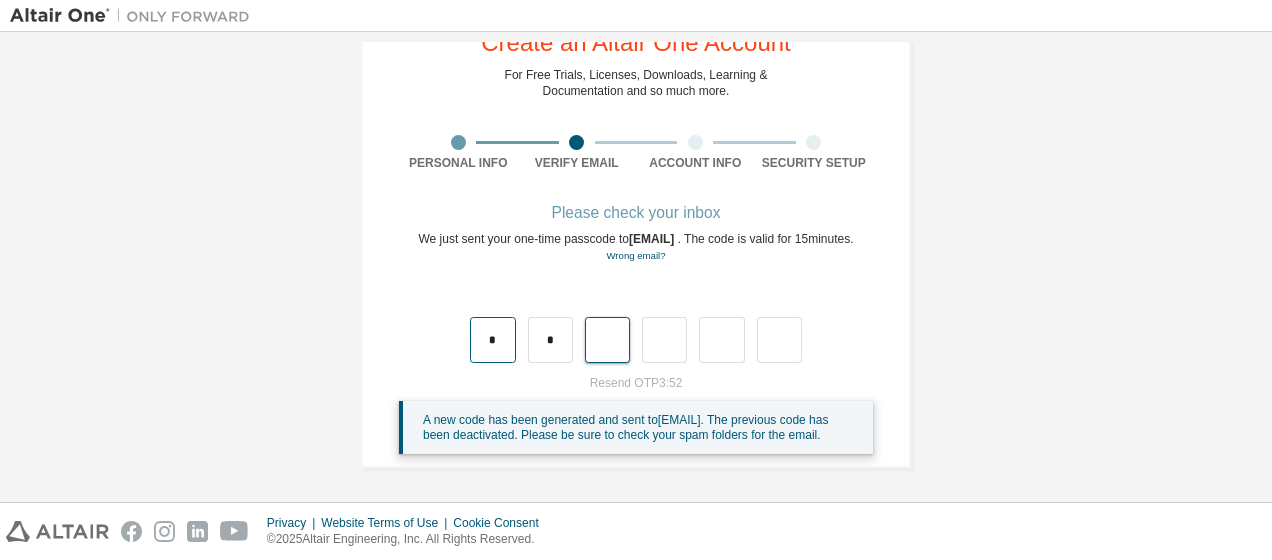 type on "*" 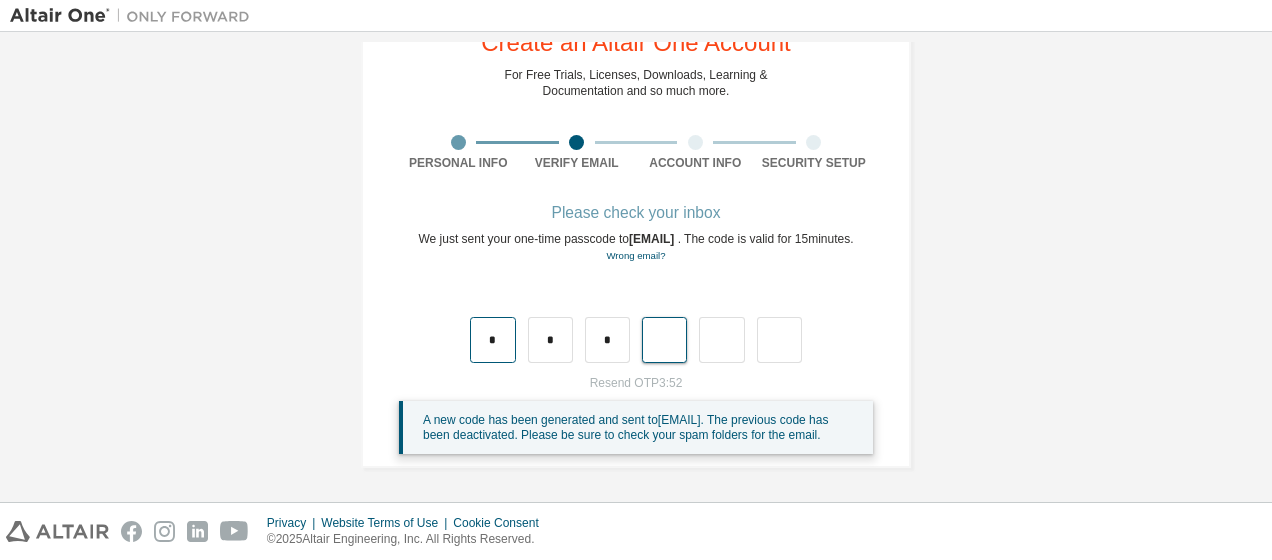 type on "*" 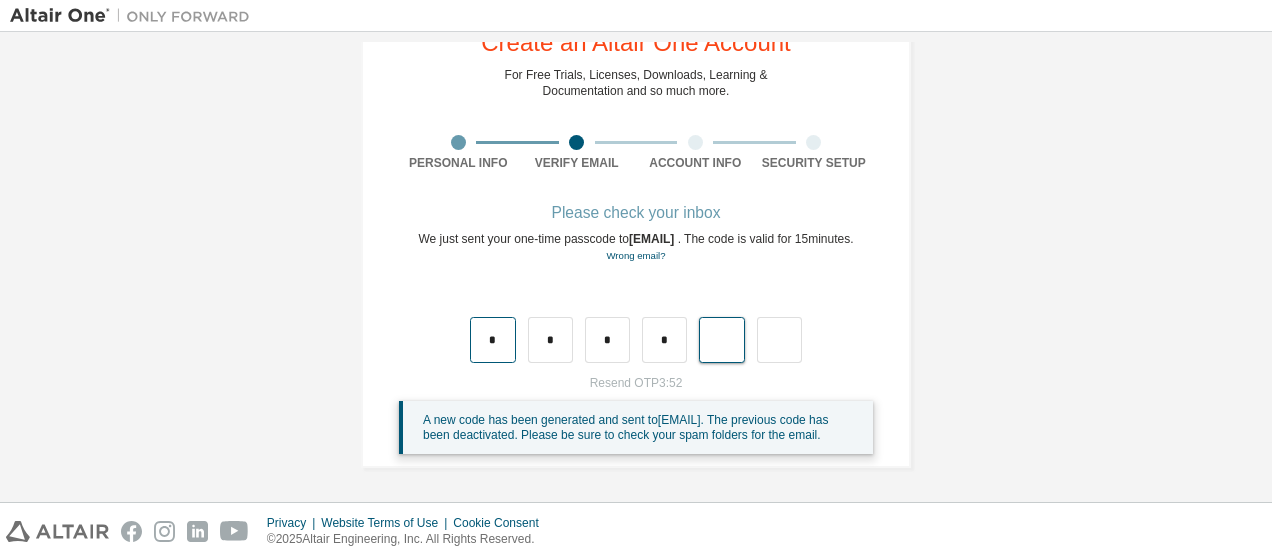 type on "*" 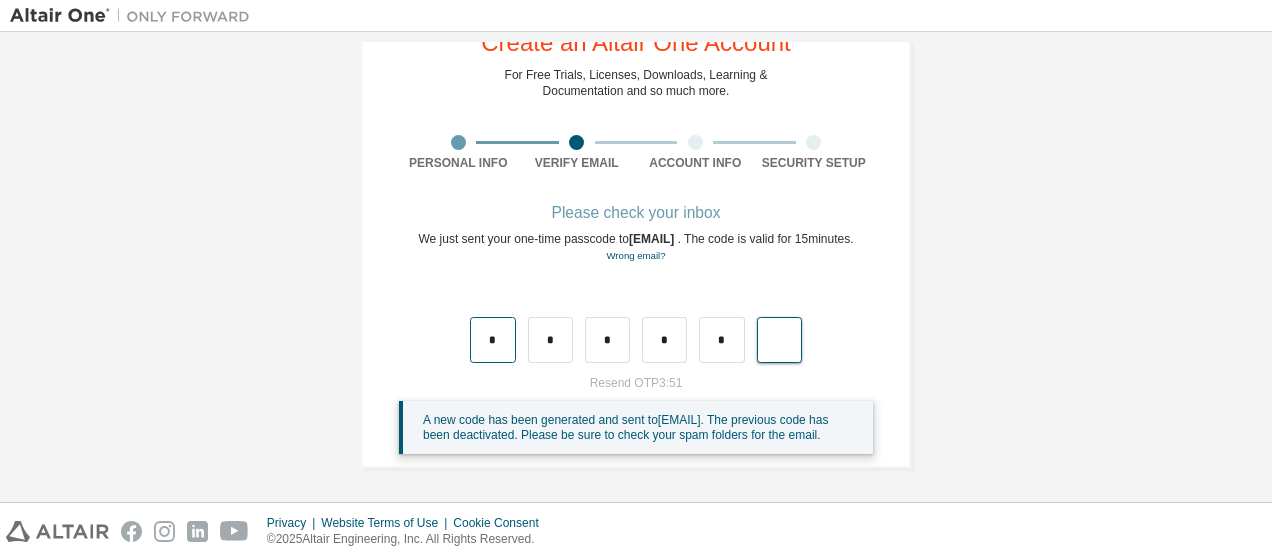 type on "*" 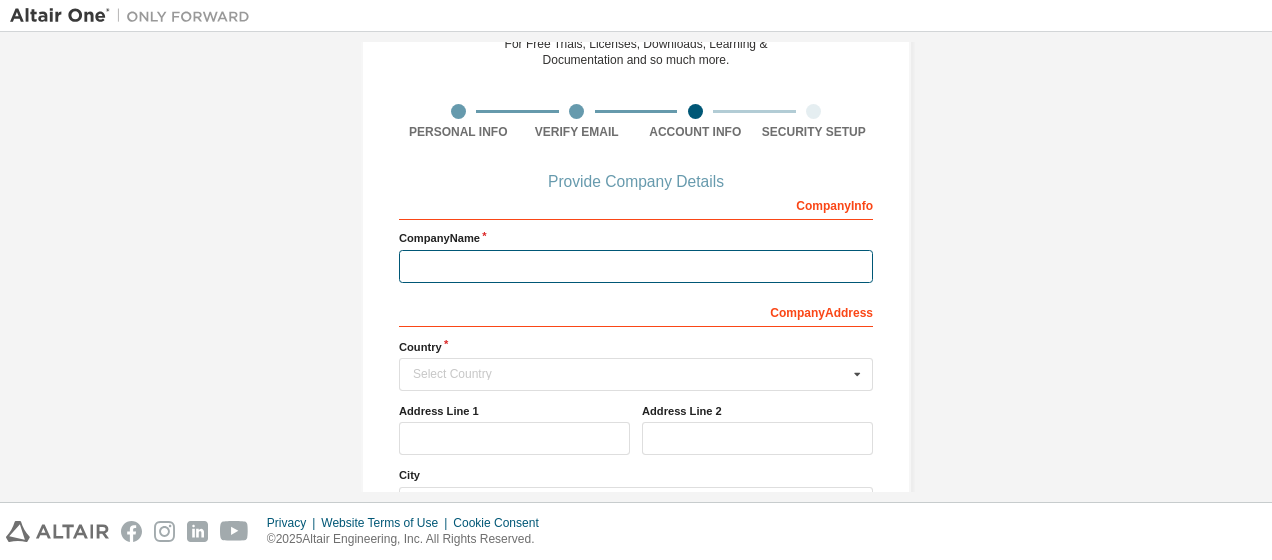 click at bounding box center (636, 266) 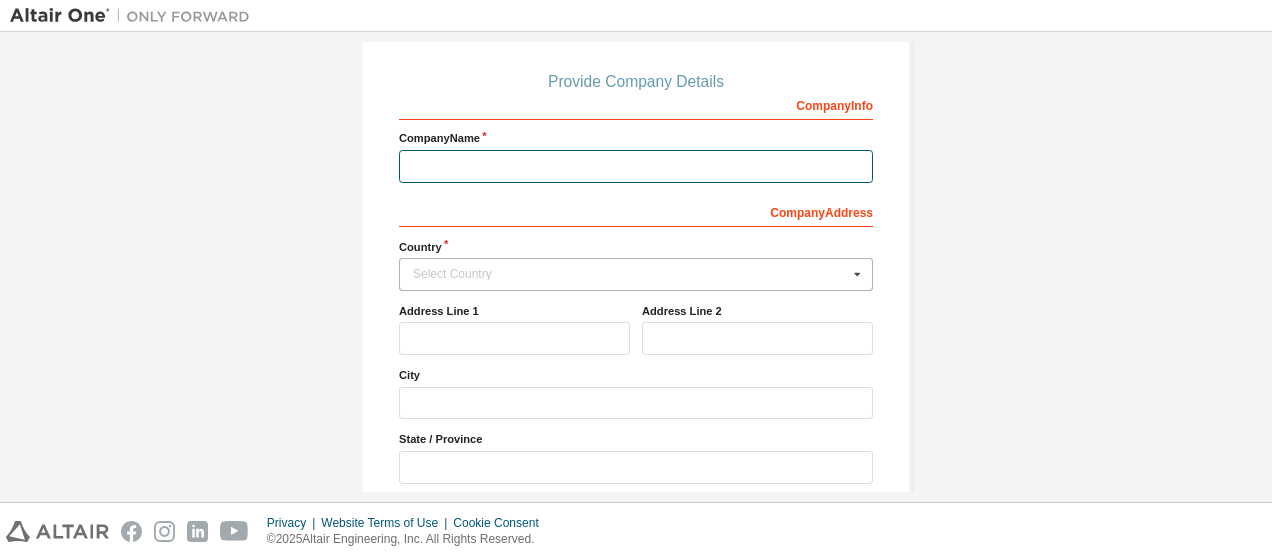 scroll, scrollTop: 104, scrollLeft: 0, axis: vertical 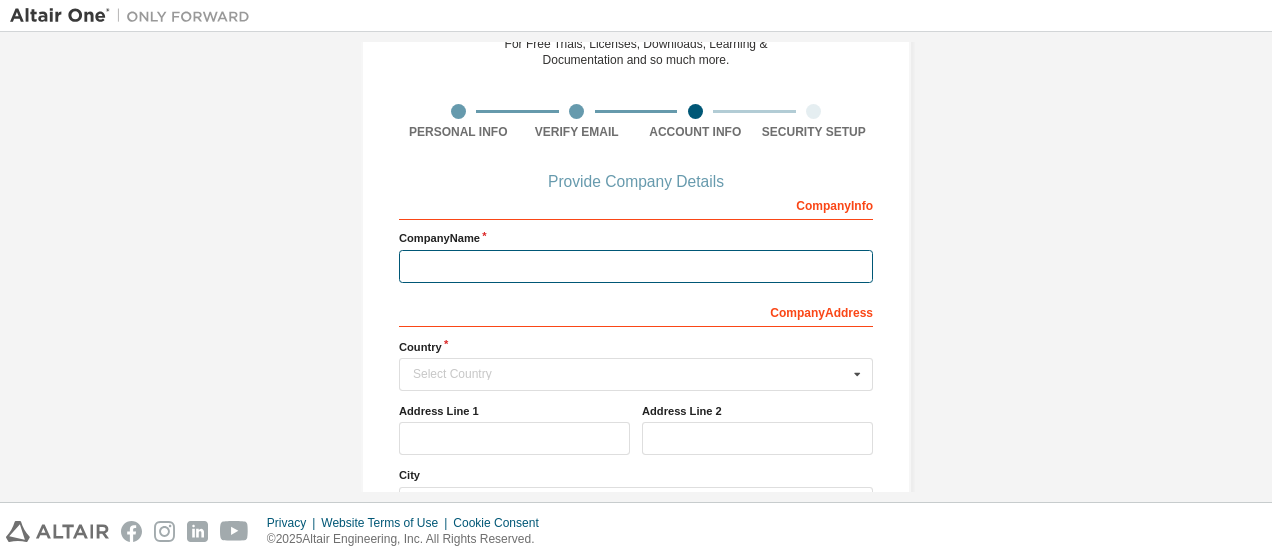 click at bounding box center (636, 266) 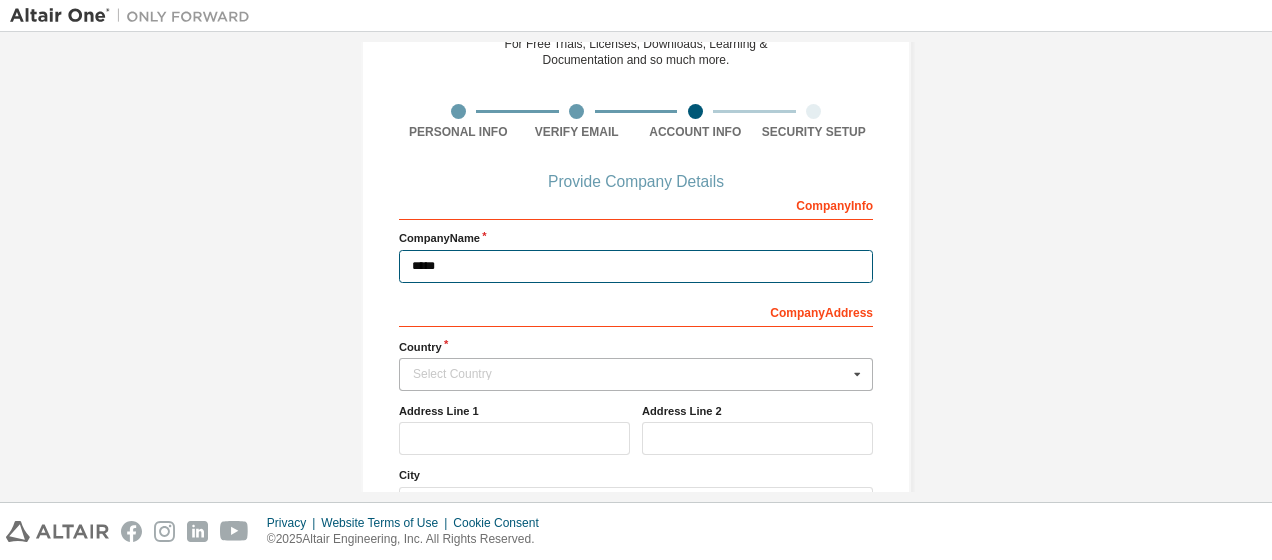type on "*****" 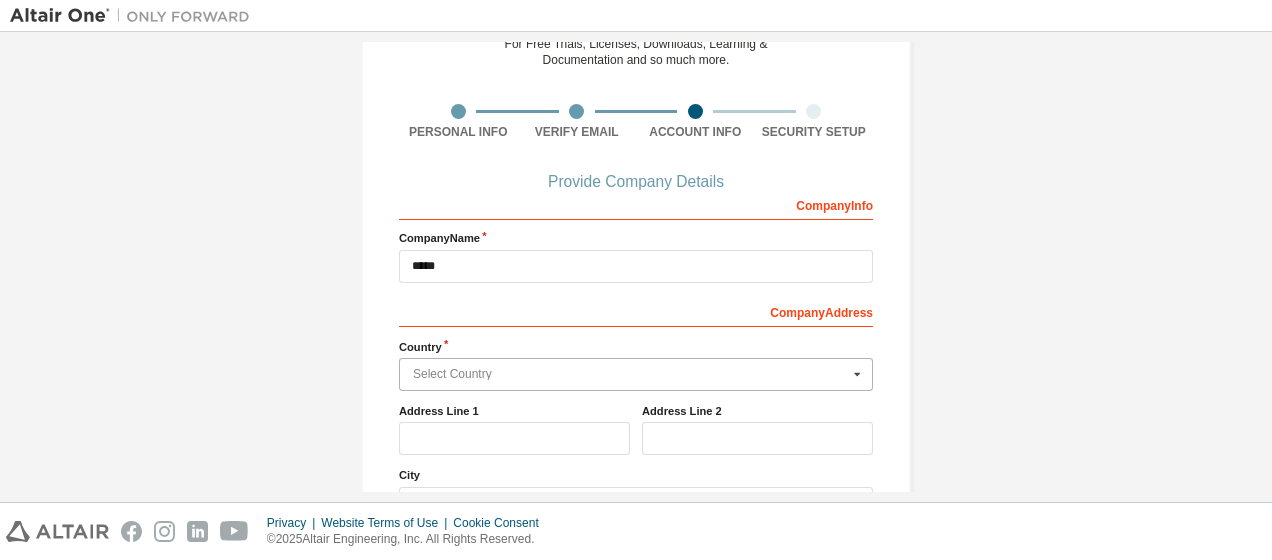 click at bounding box center (637, 374) 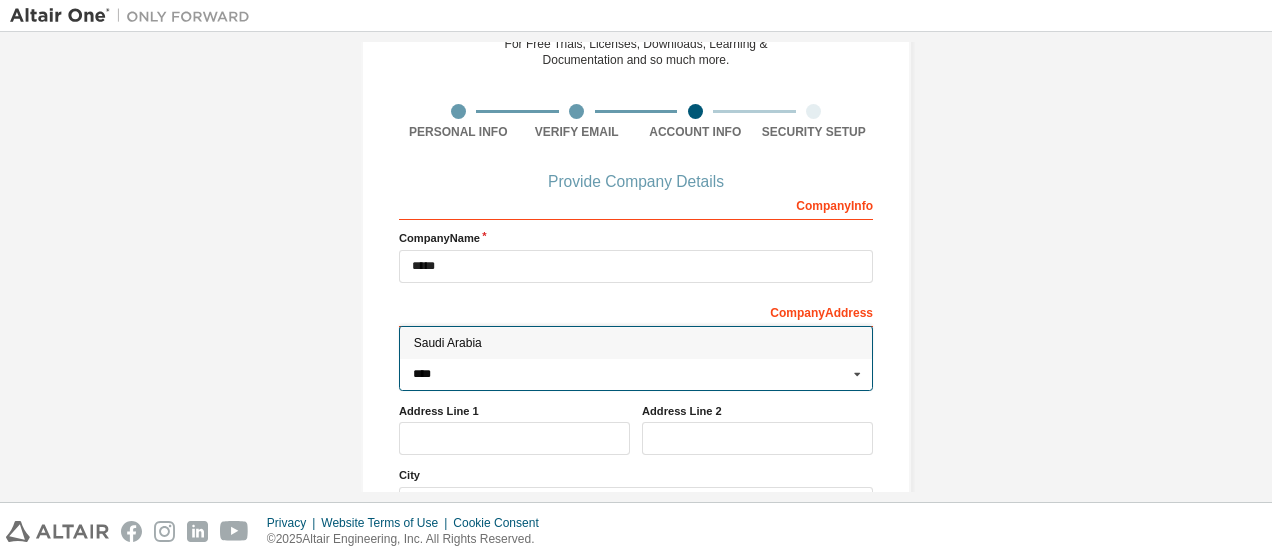 type on "****" 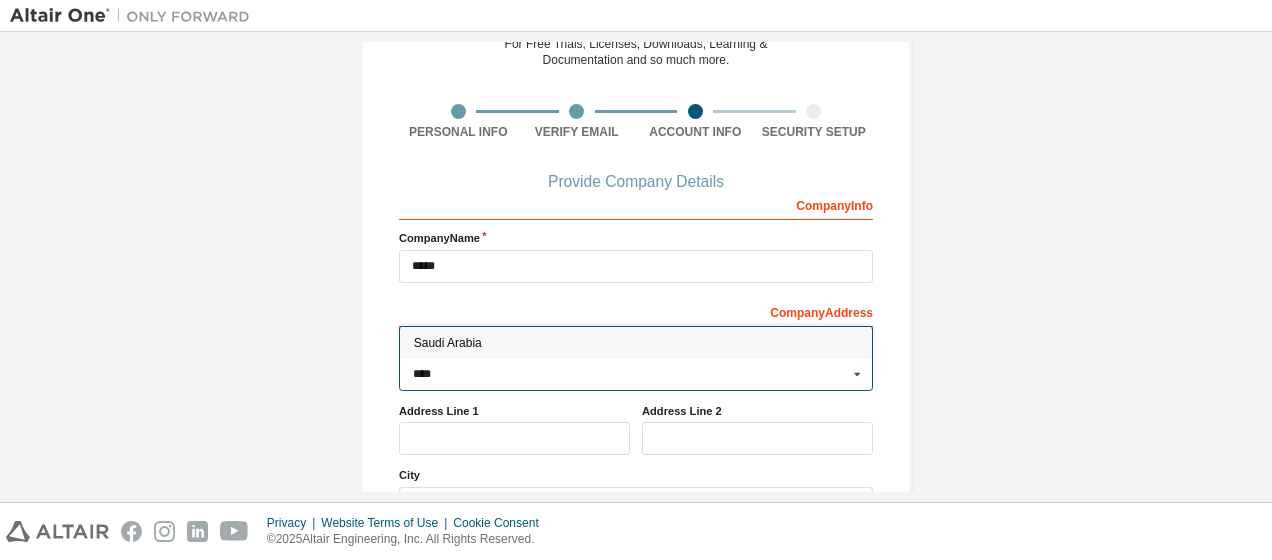 click on "Saudi Arabia" at bounding box center (636, 343) 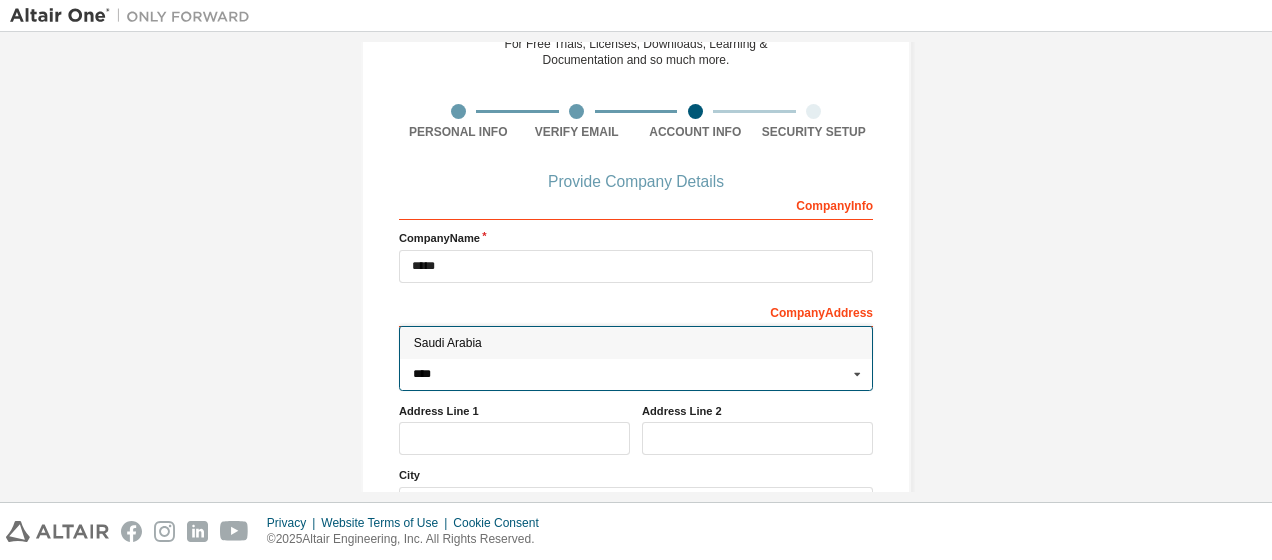 type on "***" 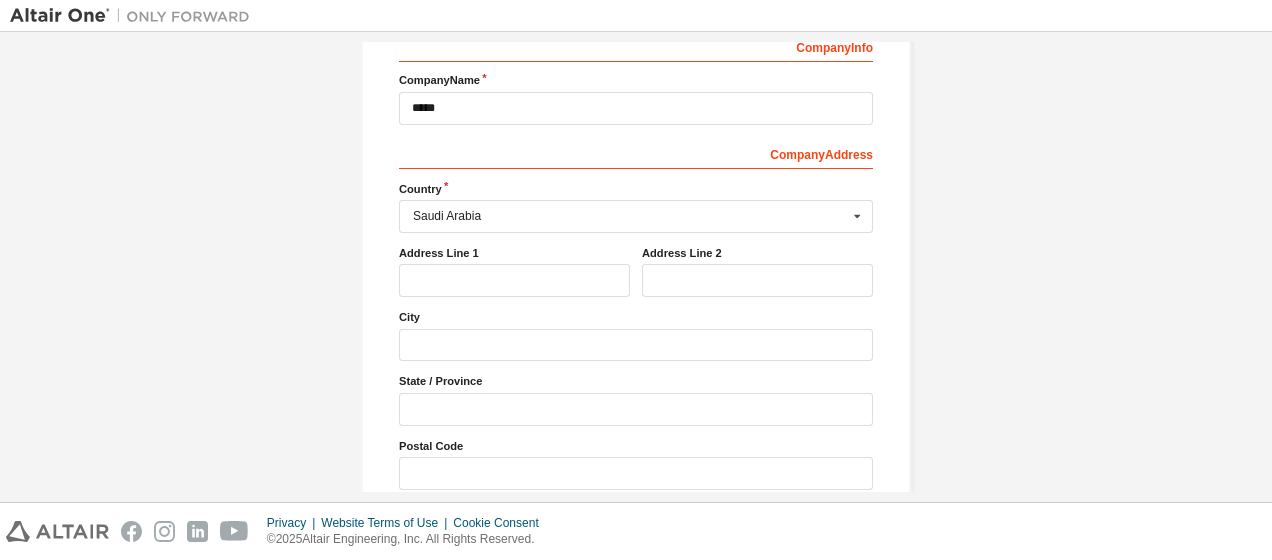 scroll, scrollTop: 348, scrollLeft: 0, axis: vertical 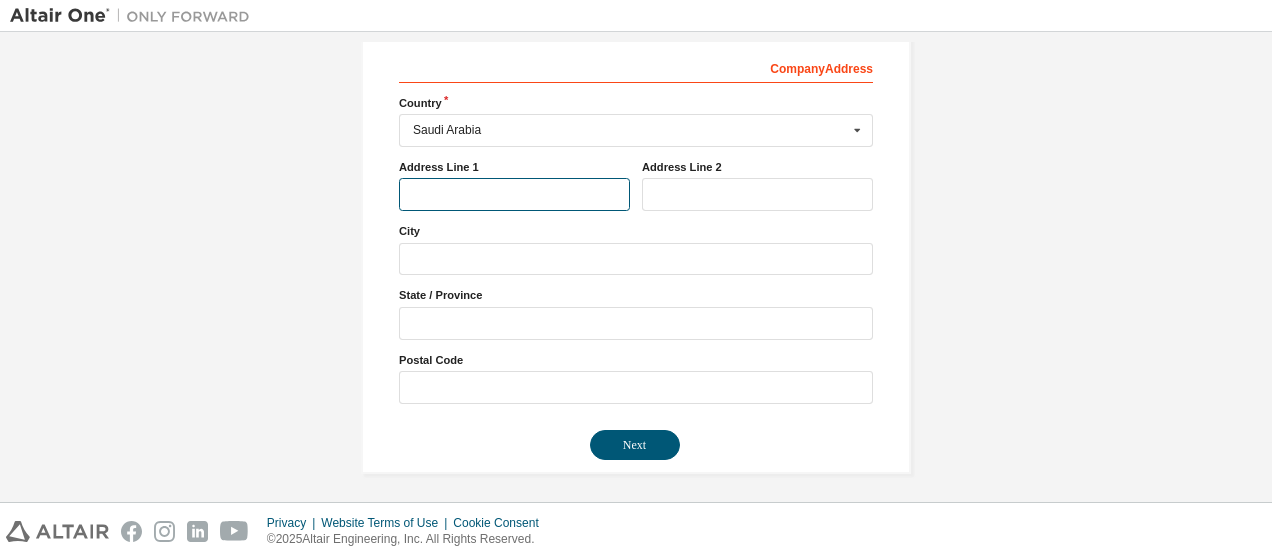 click at bounding box center (514, 194) 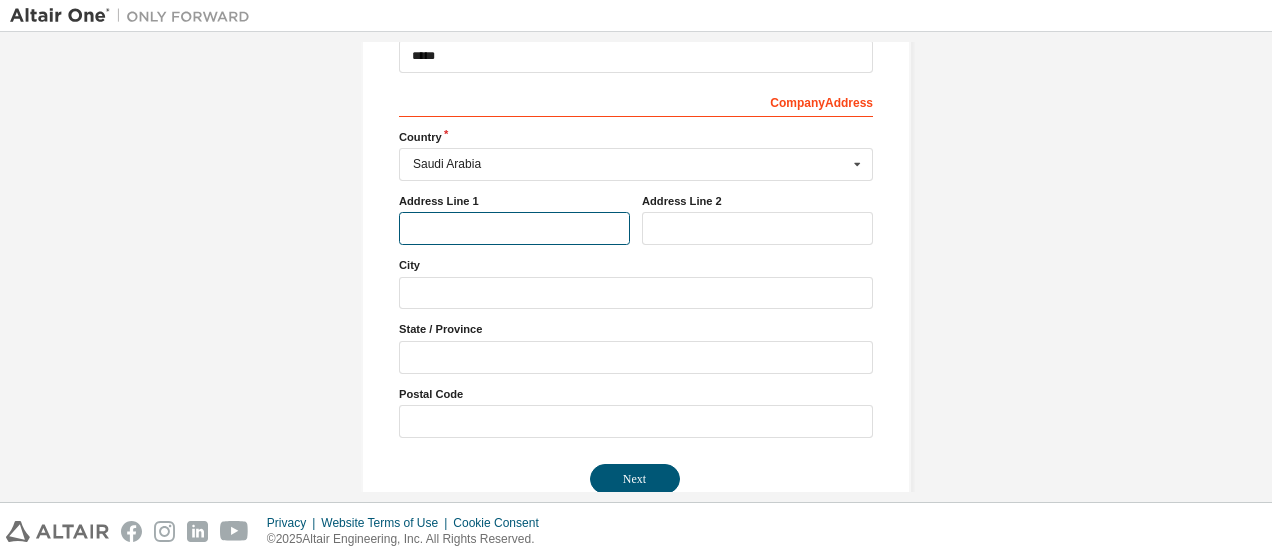scroll, scrollTop: 348, scrollLeft: 0, axis: vertical 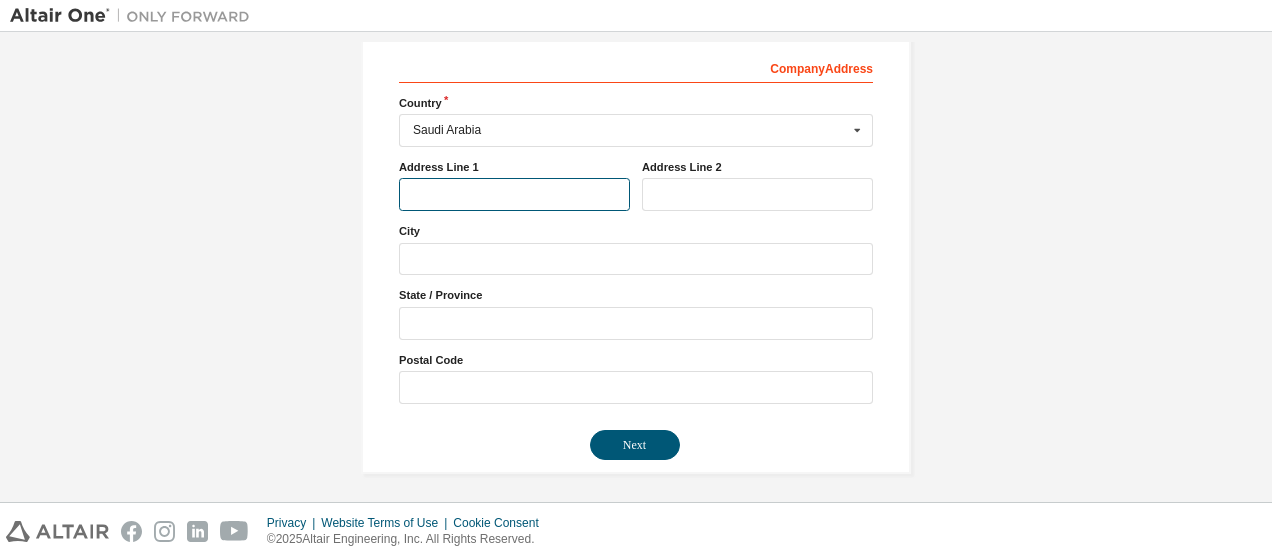 click at bounding box center (514, 194) 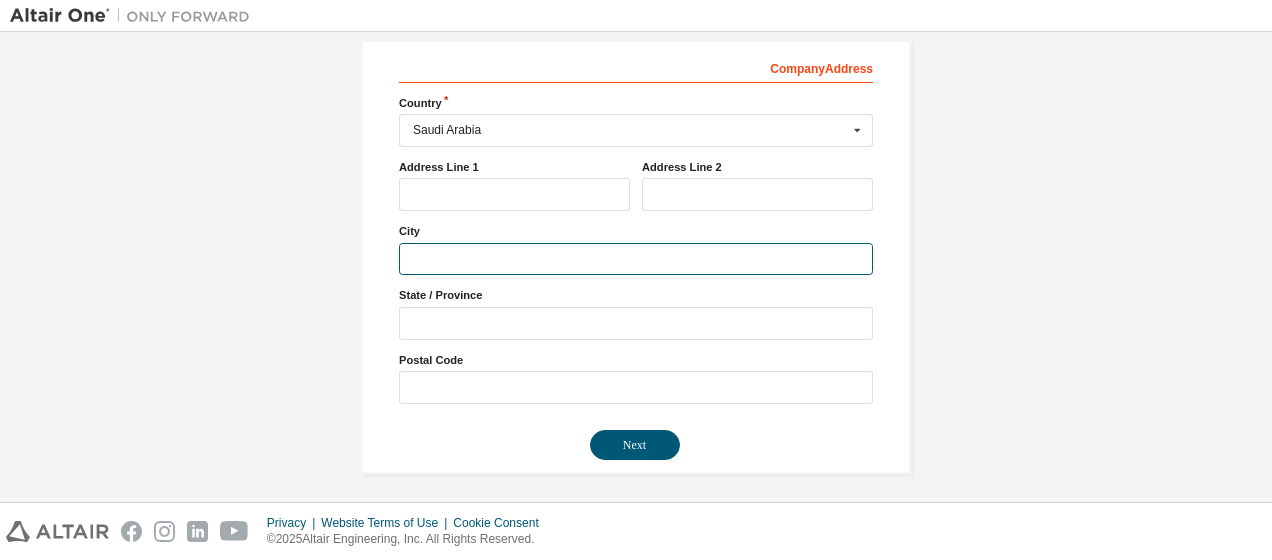 click at bounding box center (636, 259) 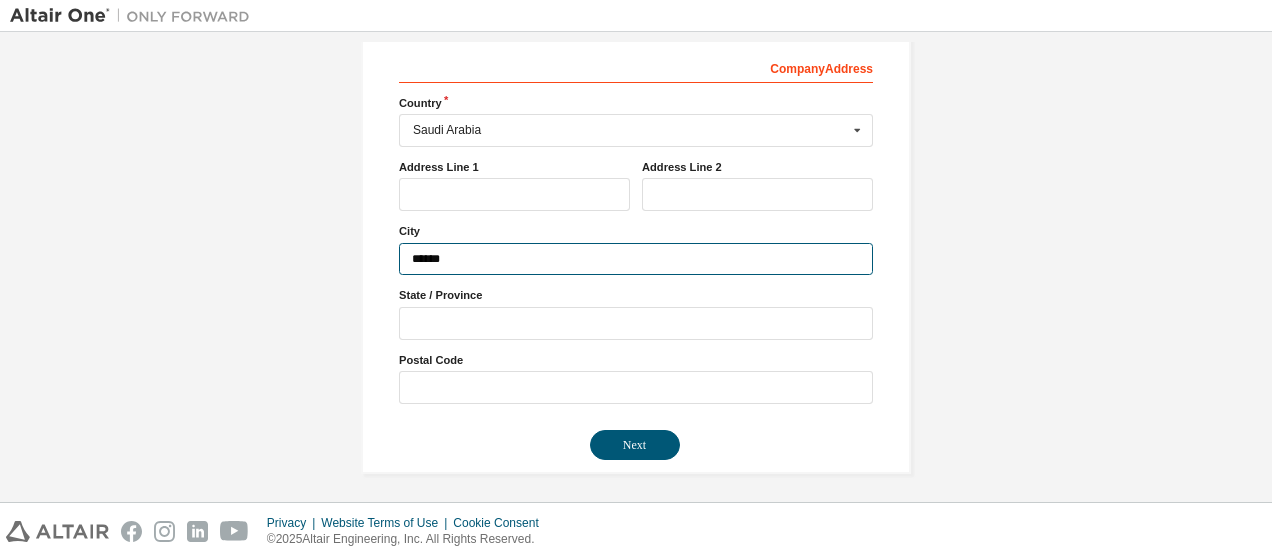 type on "******" 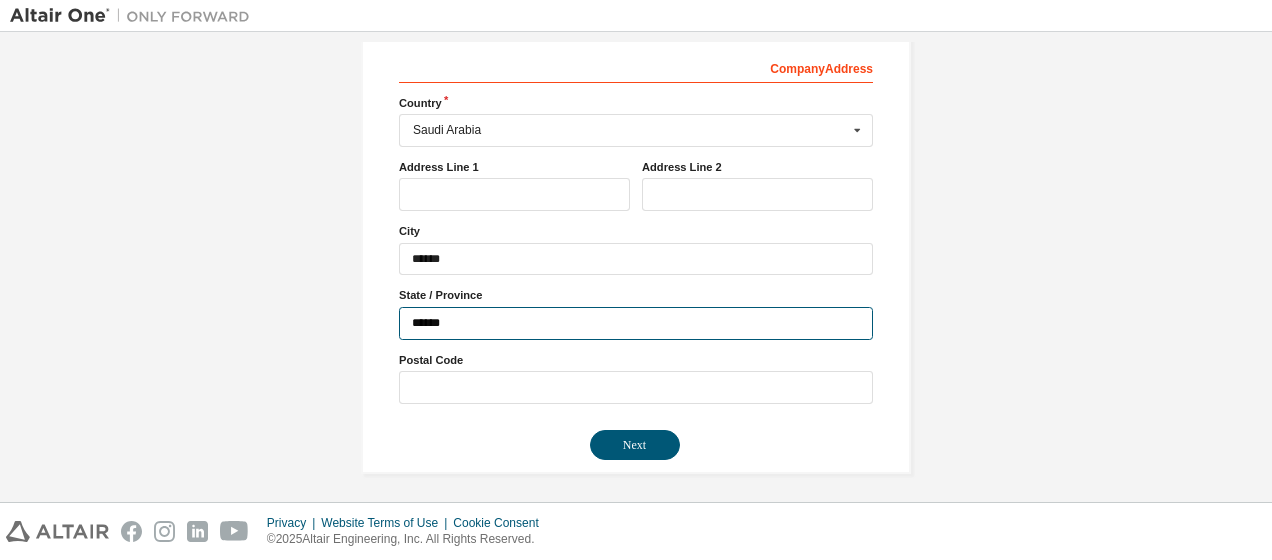 type on "******" 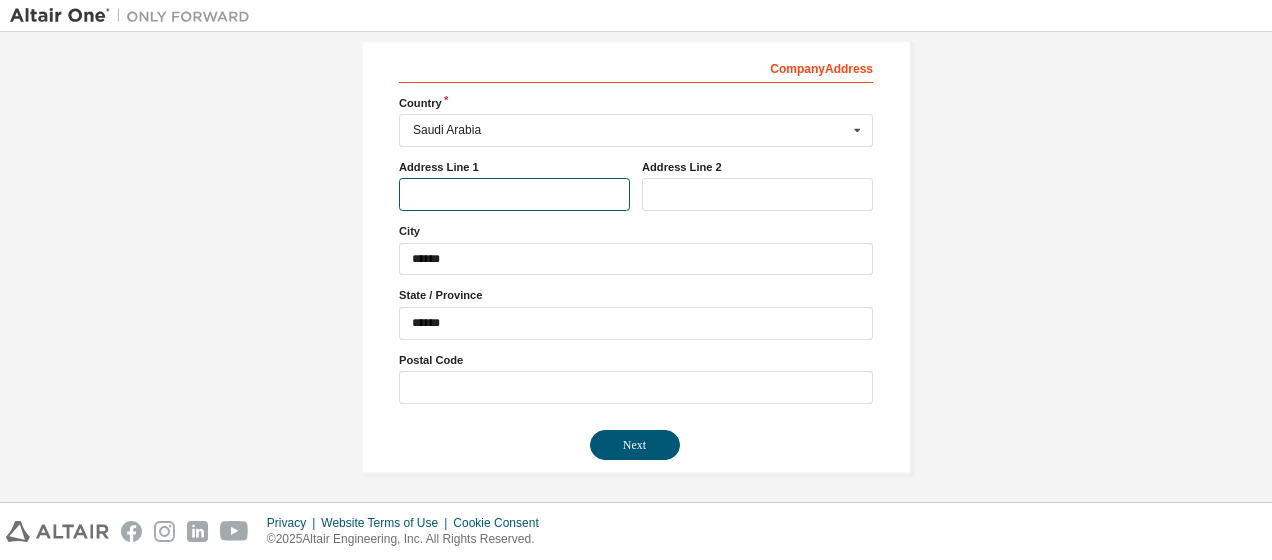 click at bounding box center (514, 194) 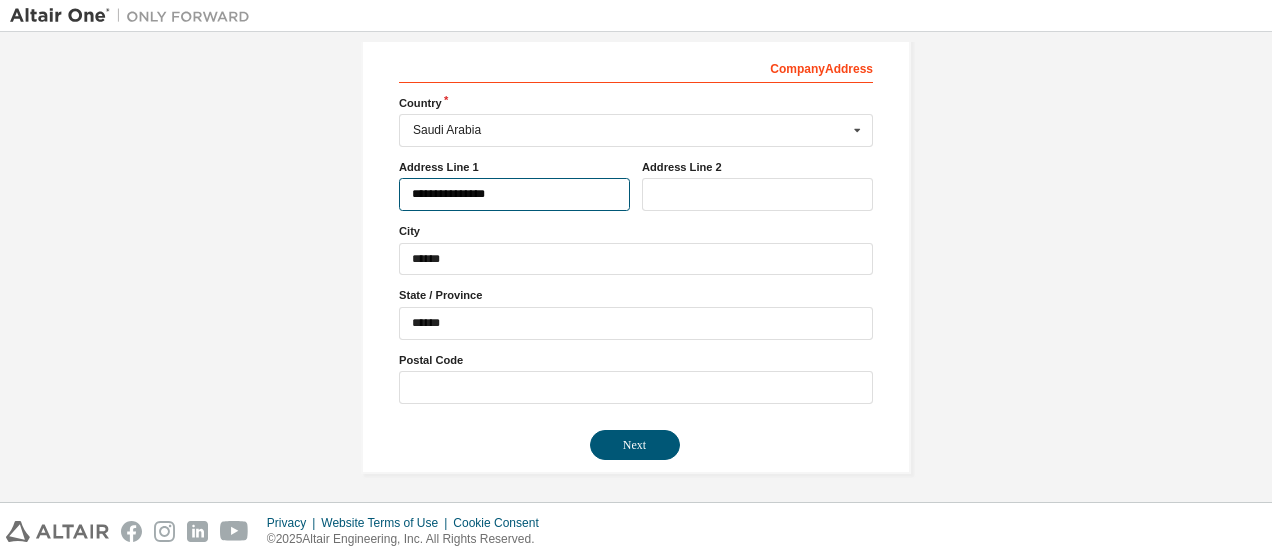 type on "**********" 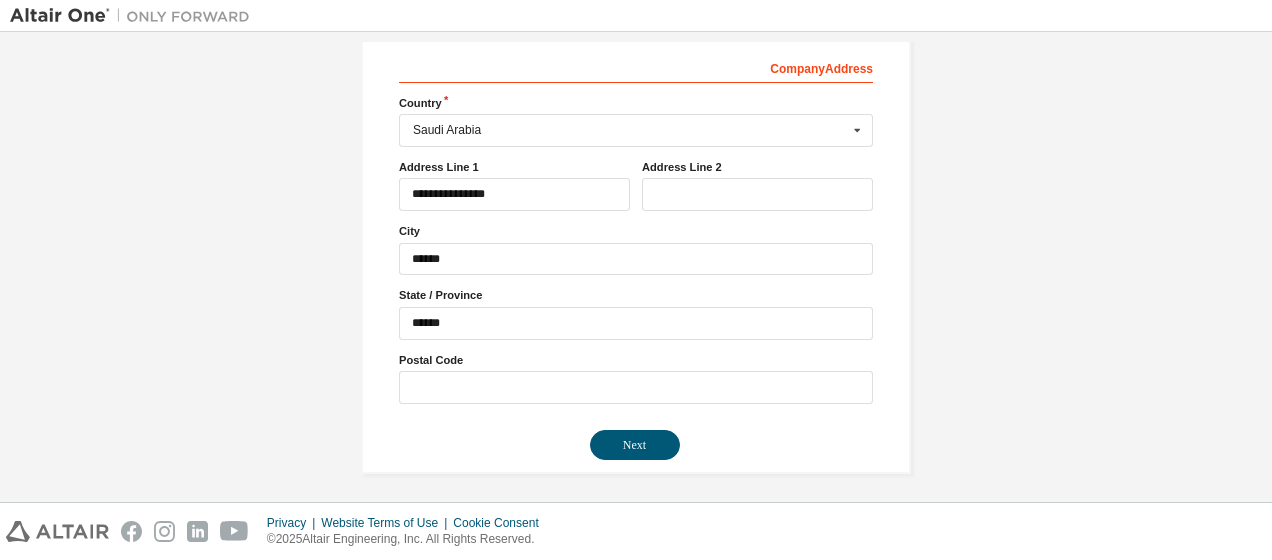 click on "Company Info Company Name ***** Company Address *** Country Saudi Arabia Afghanistan Åland Islands Albania Algeria American Samoa Andorra Angola Anguilla Antarctica Antigua and Barbuda Argentina Armenia Aruba Australia Austria Azerbaijan Bahamas Bahrain Bangladesh Barbados Belgium Belize Benin Bermuda Bhutan Bolivia (Plurinational State of) Bonaire, Sint Eustatius and Saba Bosnia and Herzegovina Botswana Bouvet Island Brazil British Indian Ocean Territory Brunei Darussalam Bulgaria Burkina Faso Burundi Cabo Verde Cambodia Cameroon Canada Cayman Islands Central African Republic Chad Chile China Christmas Island Cocos (Keeling) Islands Colombia Comoros Congo Congo (Democratic Republic of the) Cook Islands Costa Rica Côte d'Ivoire Croatia Curaçao Cyprus Czech Republic Denmark Djibouti Dominica Dominican Republic Ecuador Egypt El Salvador Equatorial Guinea Eritrea Estonia Ethiopia Falkland Islands (Malvinas) Faroe Islands Fiji Finland France French Guiana French Polynesia French Southern Territories Gabon" at bounding box center (636, 174) 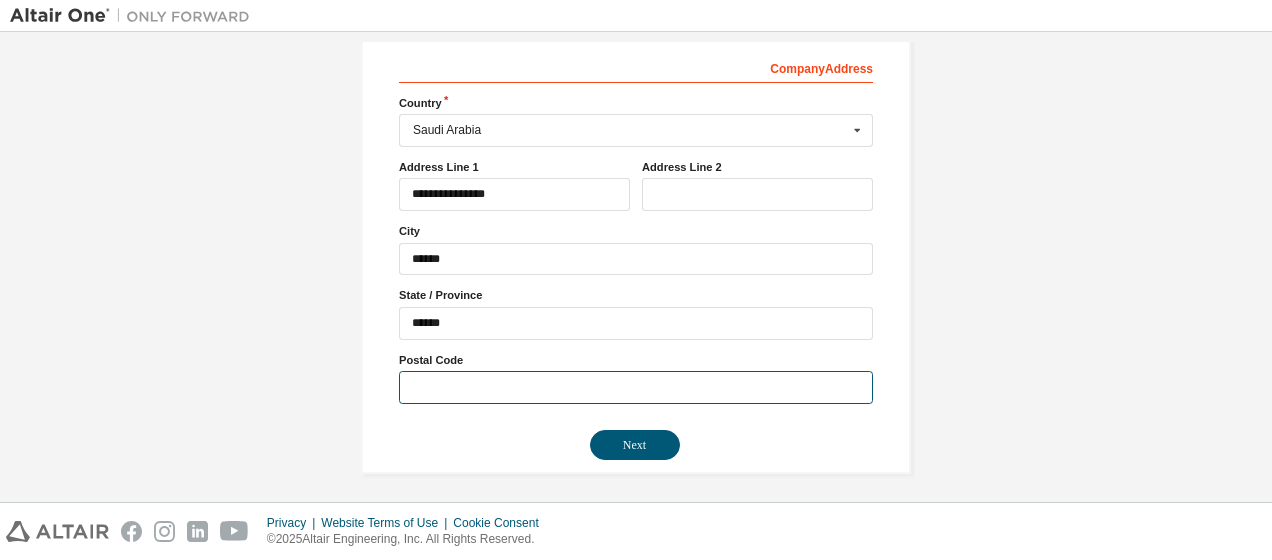 click at bounding box center [636, 387] 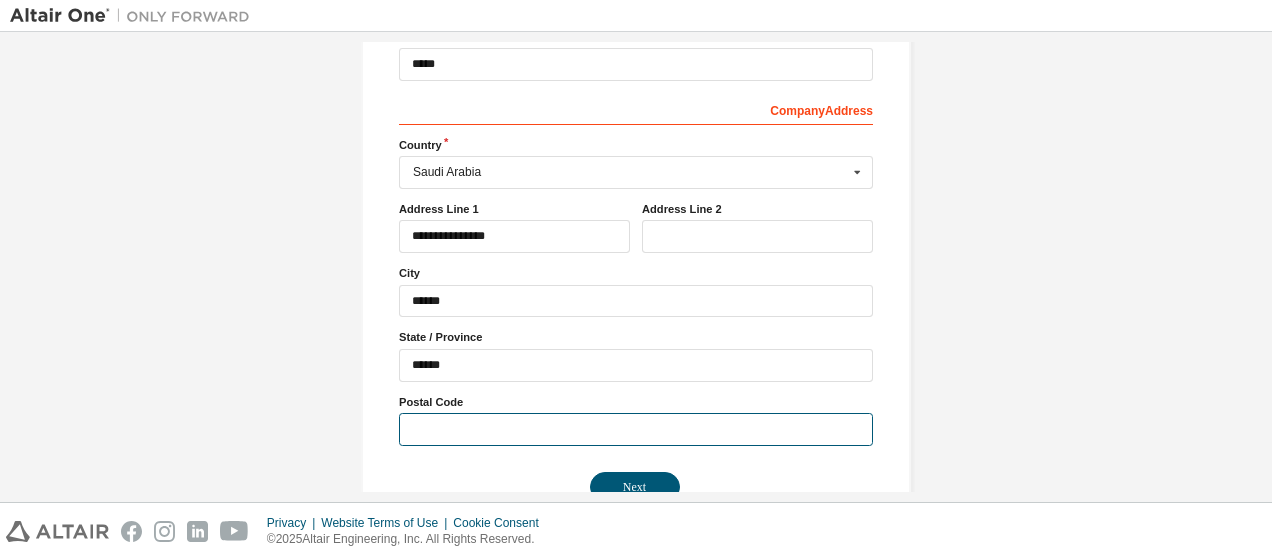 scroll, scrollTop: 348, scrollLeft: 0, axis: vertical 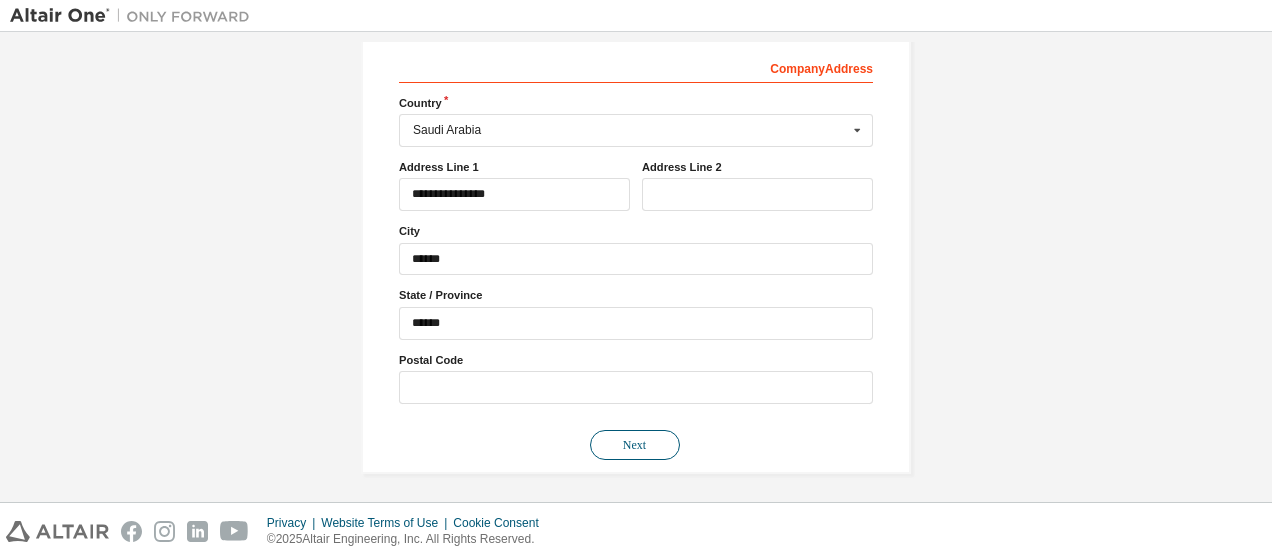 click on "Next" at bounding box center [635, 445] 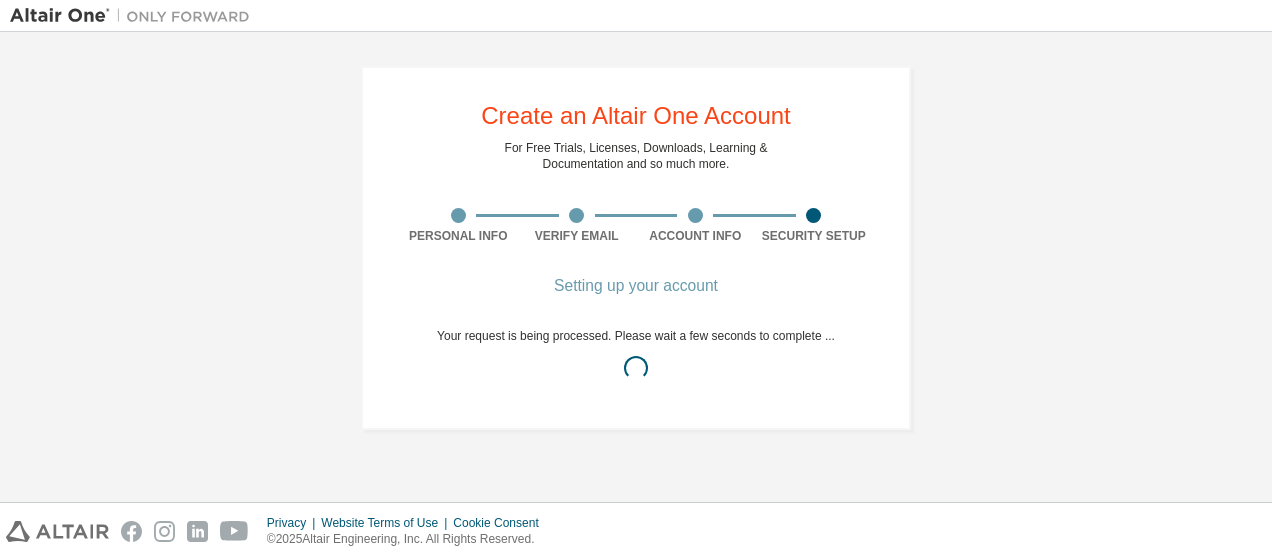 scroll, scrollTop: 0, scrollLeft: 0, axis: both 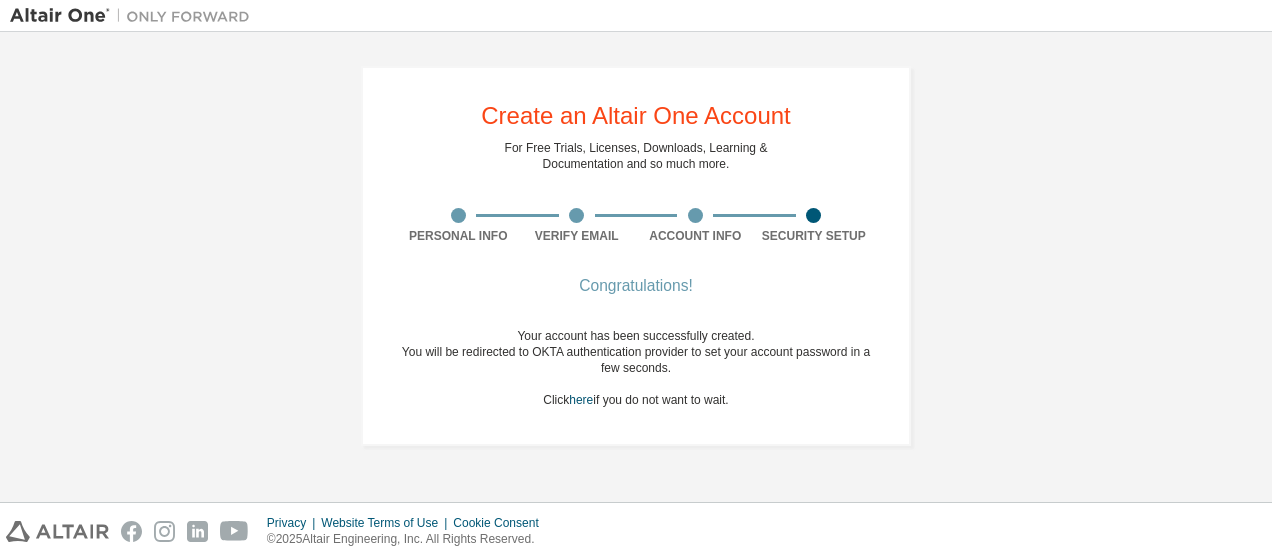click on "You will be redirected to OKTA authentication provider to set your account password in a few seconds." at bounding box center [636, 360] 